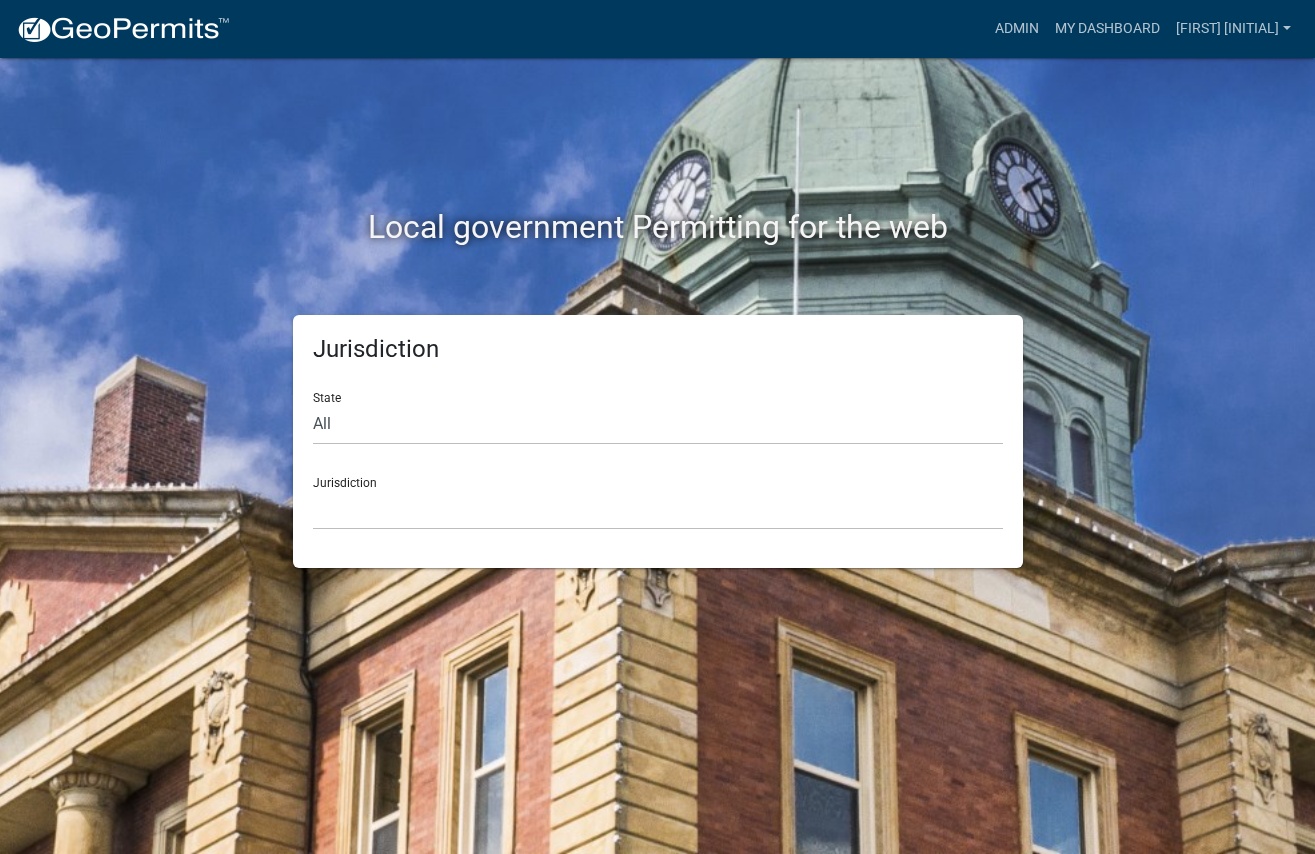 scroll, scrollTop: 0, scrollLeft: 0, axis: both 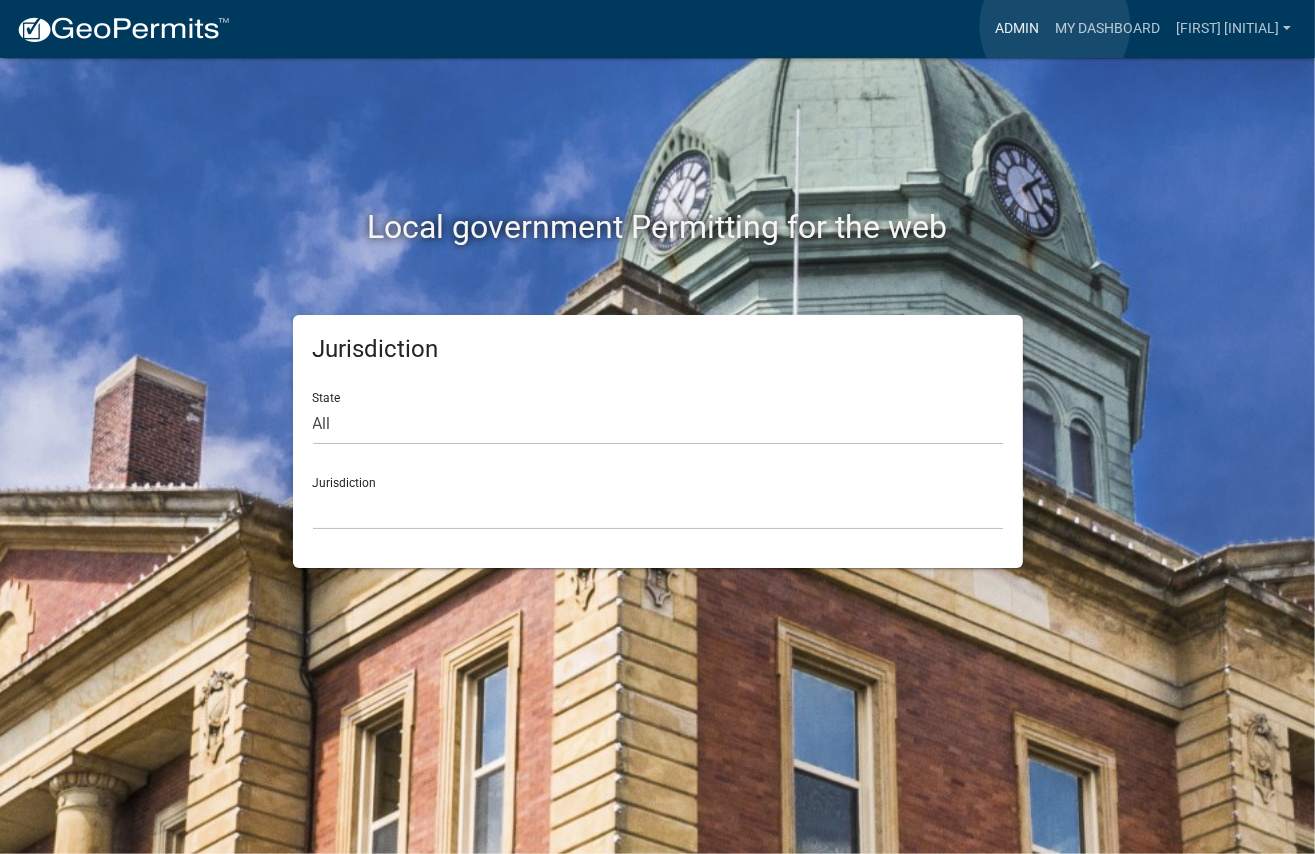 click on "Admin" at bounding box center [1017, 29] 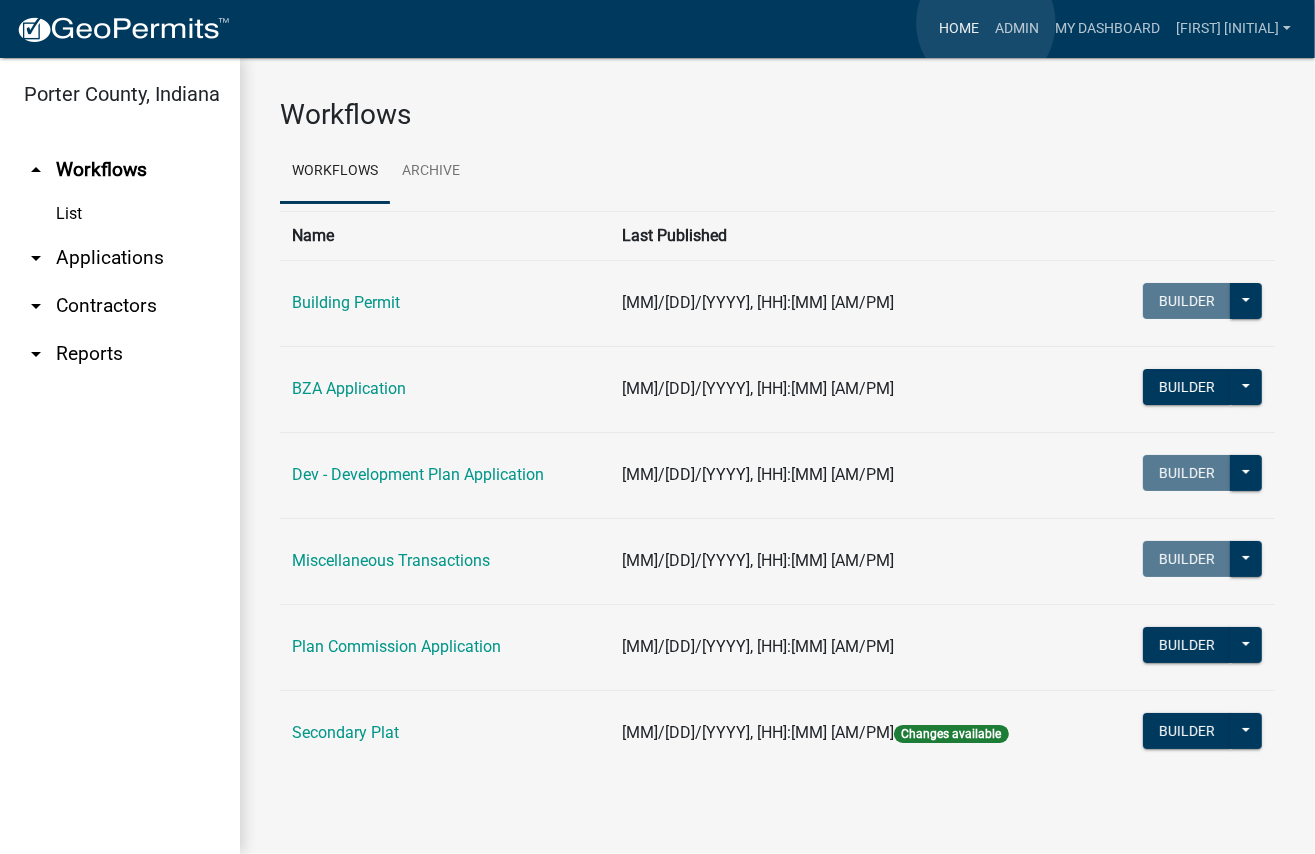 click on "Home" at bounding box center (959, 29) 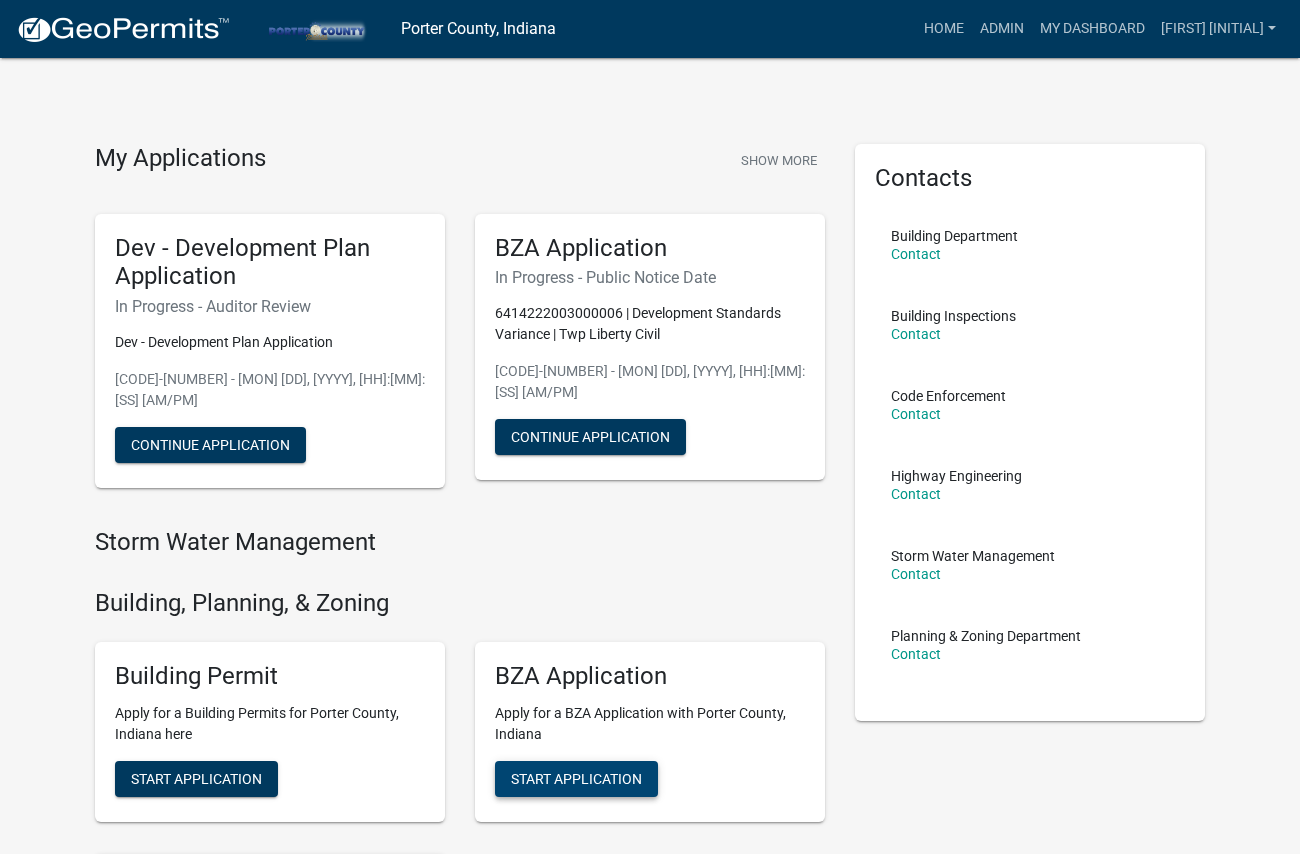 click on "Start Application" at bounding box center [576, 778] 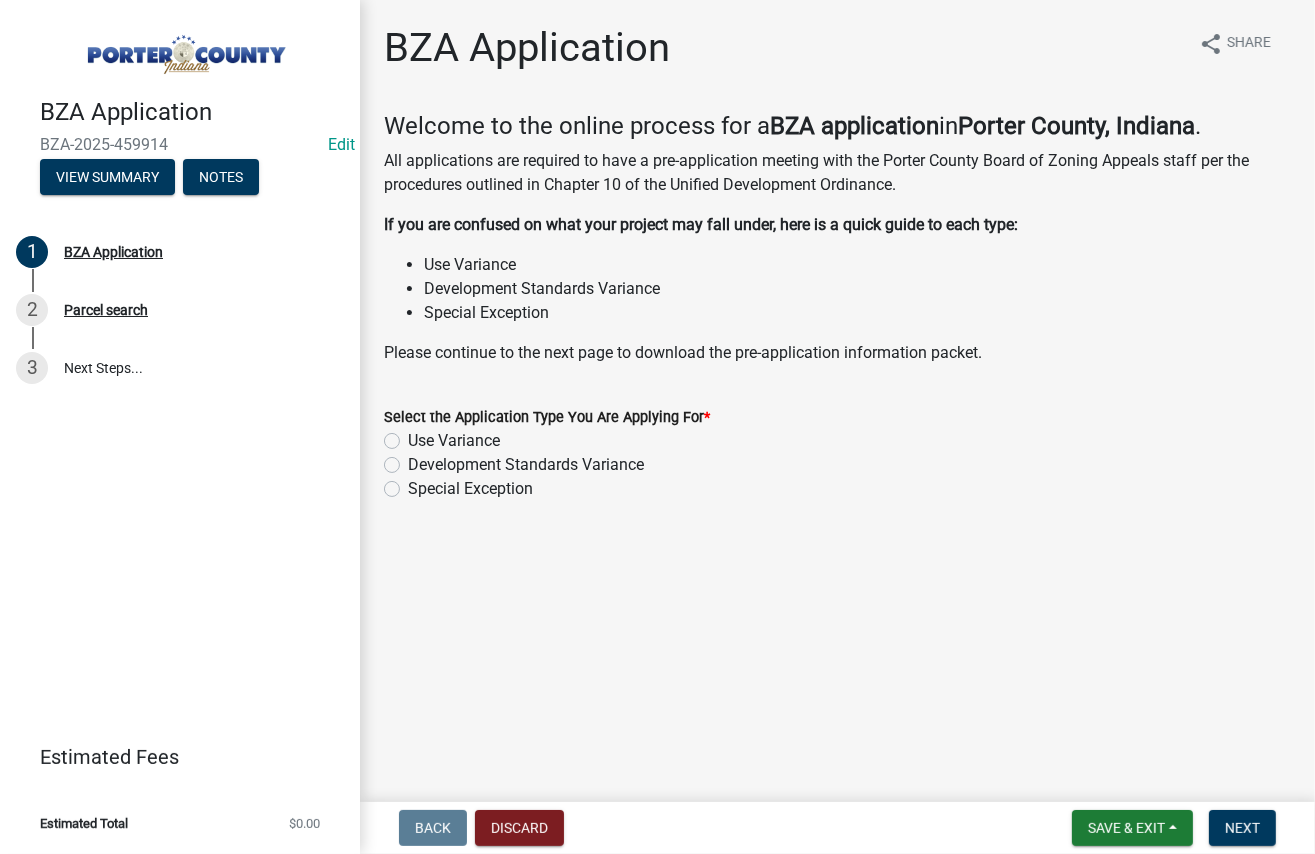 click on "Development Standards Variance" 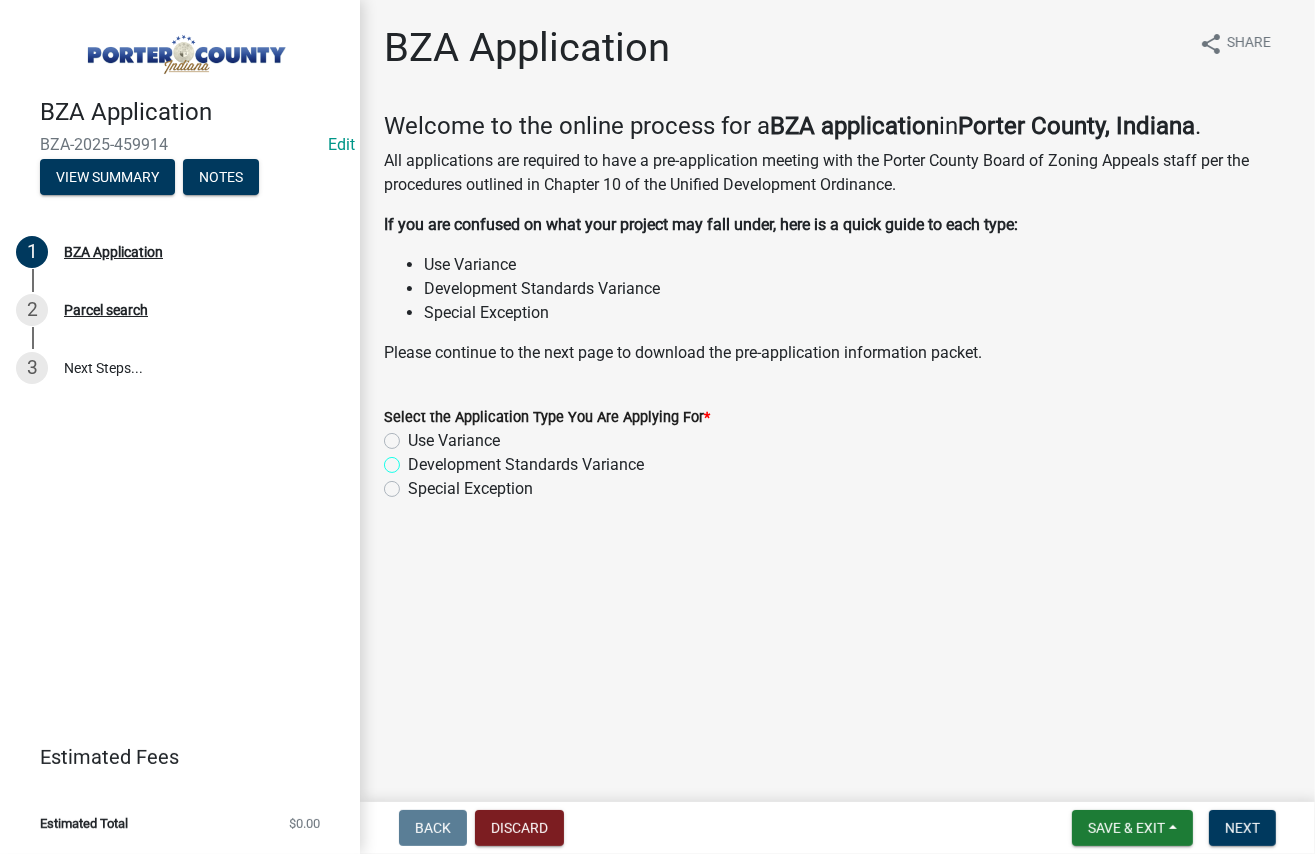 click on "Development Standards Variance" at bounding box center [414, 459] 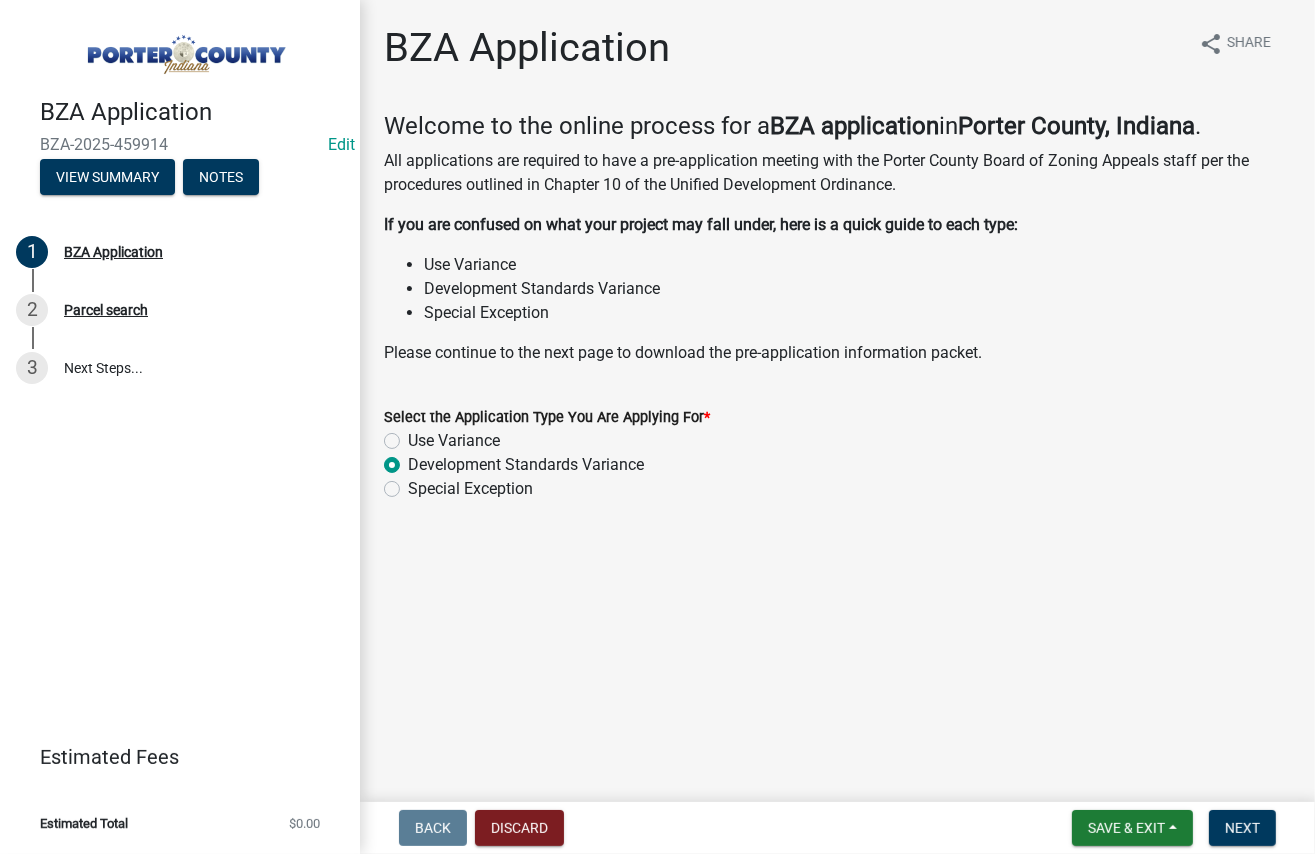 radio on "true" 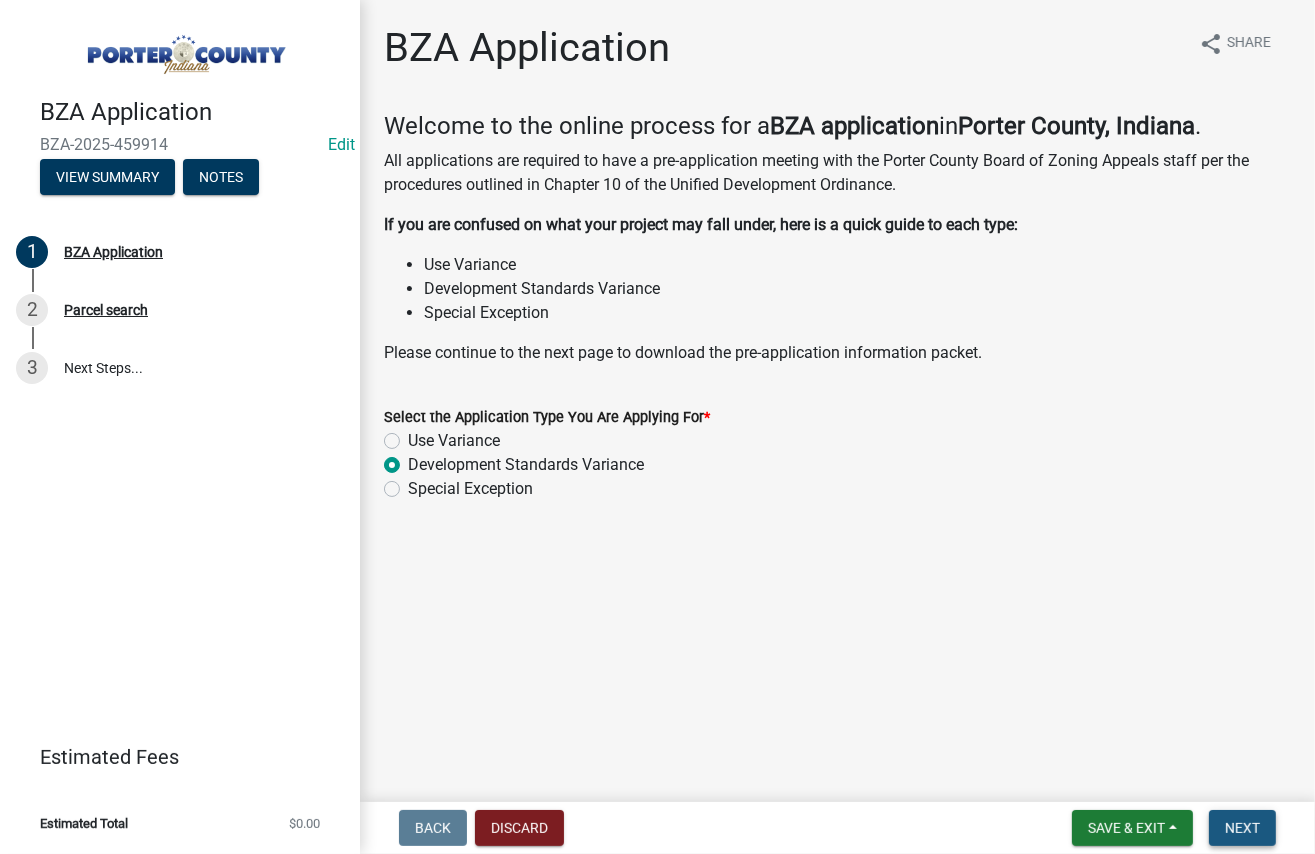 click on "Next" at bounding box center (1242, 828) 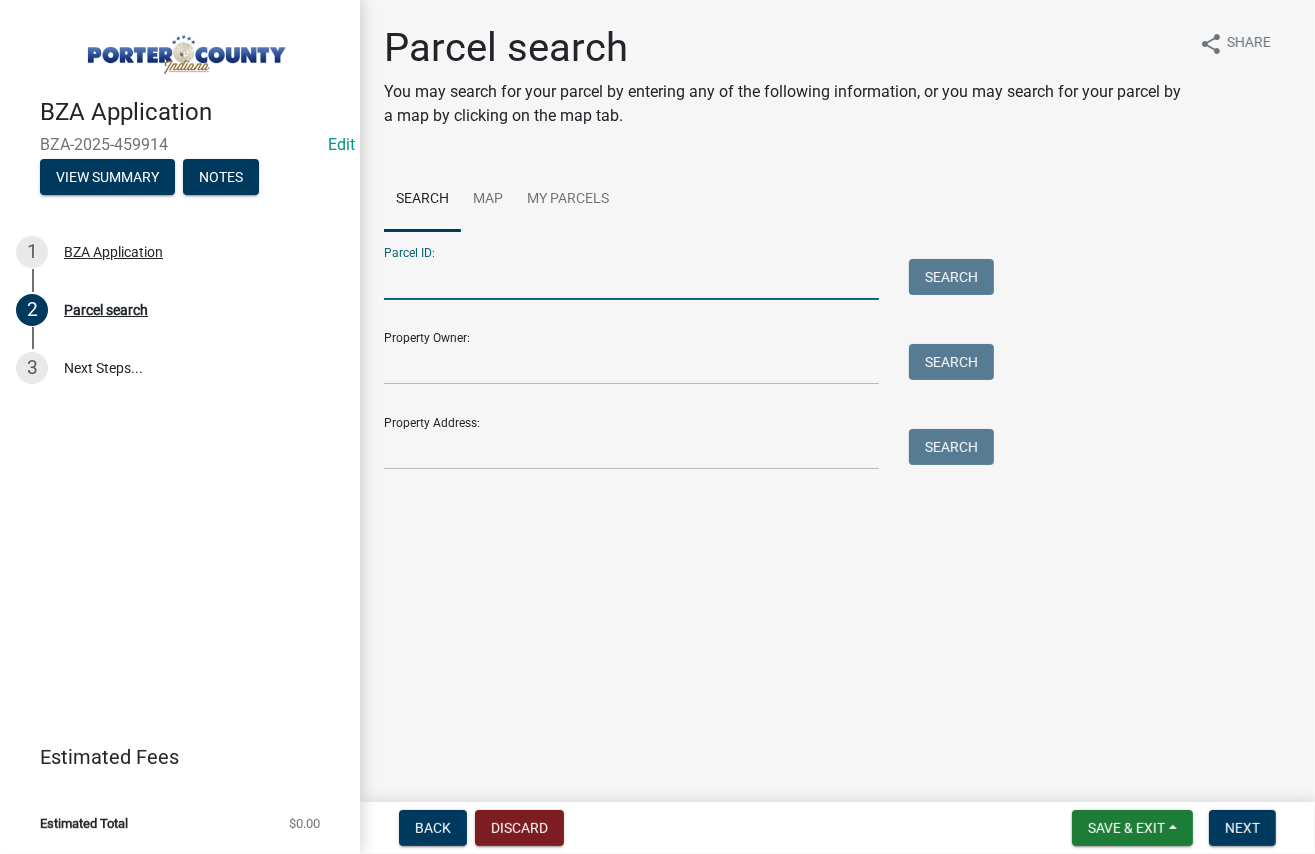 click on "Parcel ID:" at bounding box center (631, 279) 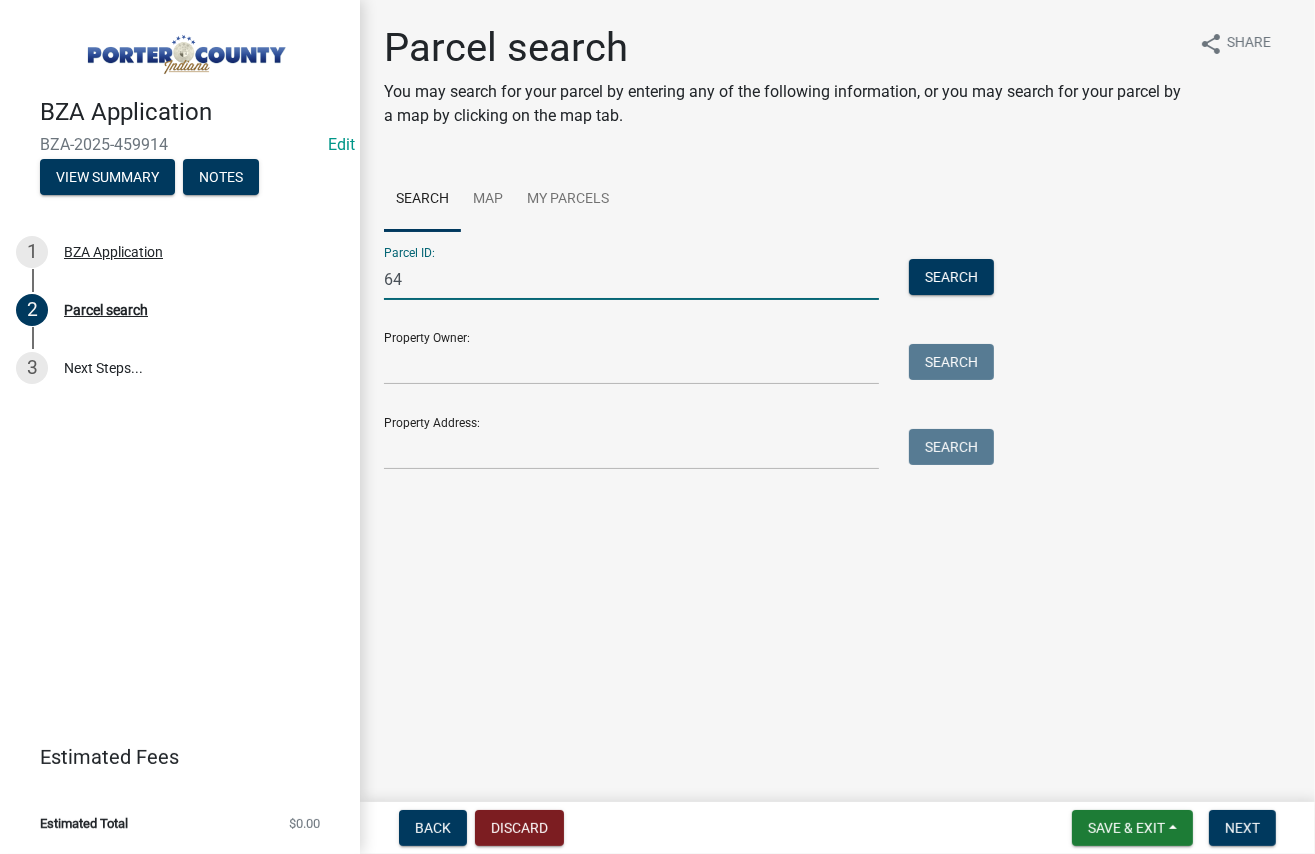 type on "6" 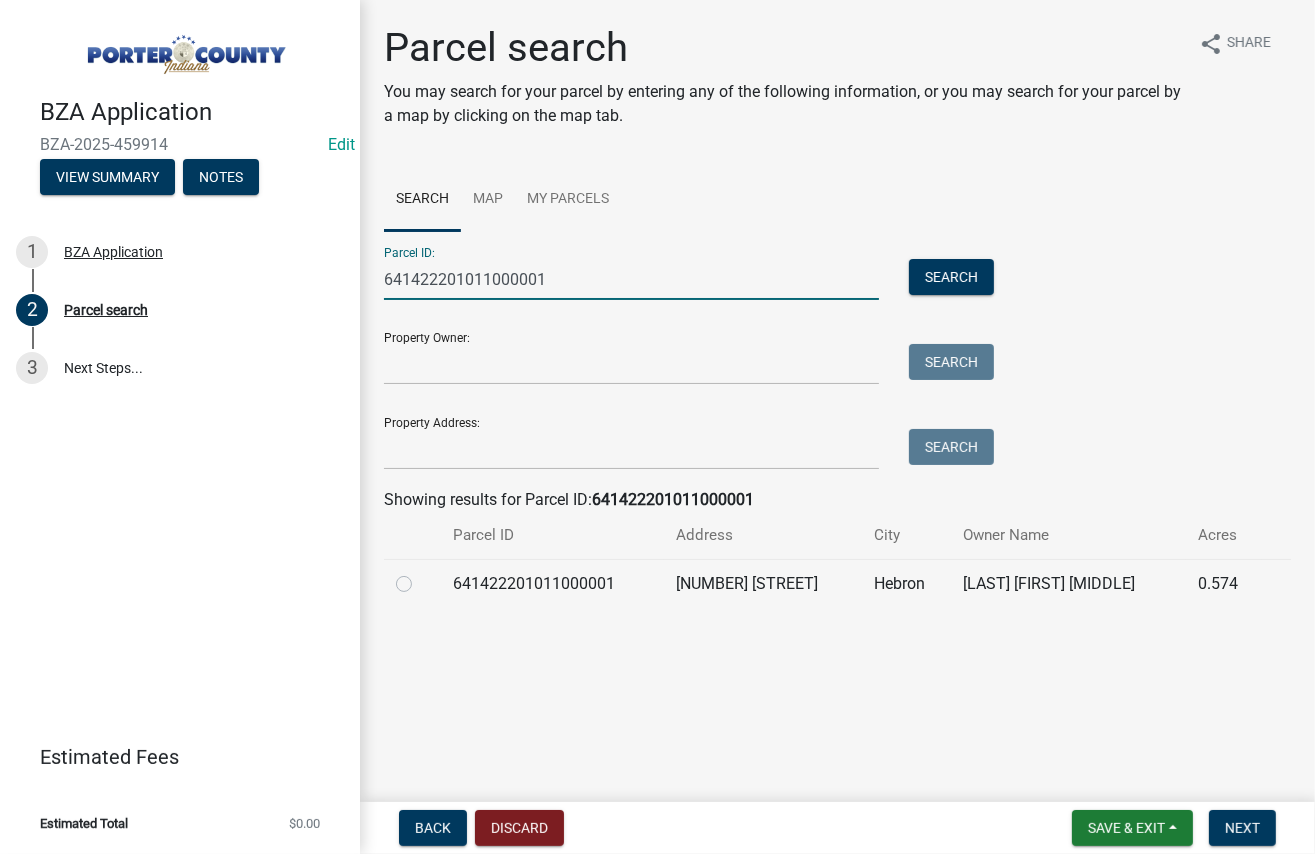 type on "641422201011000001" 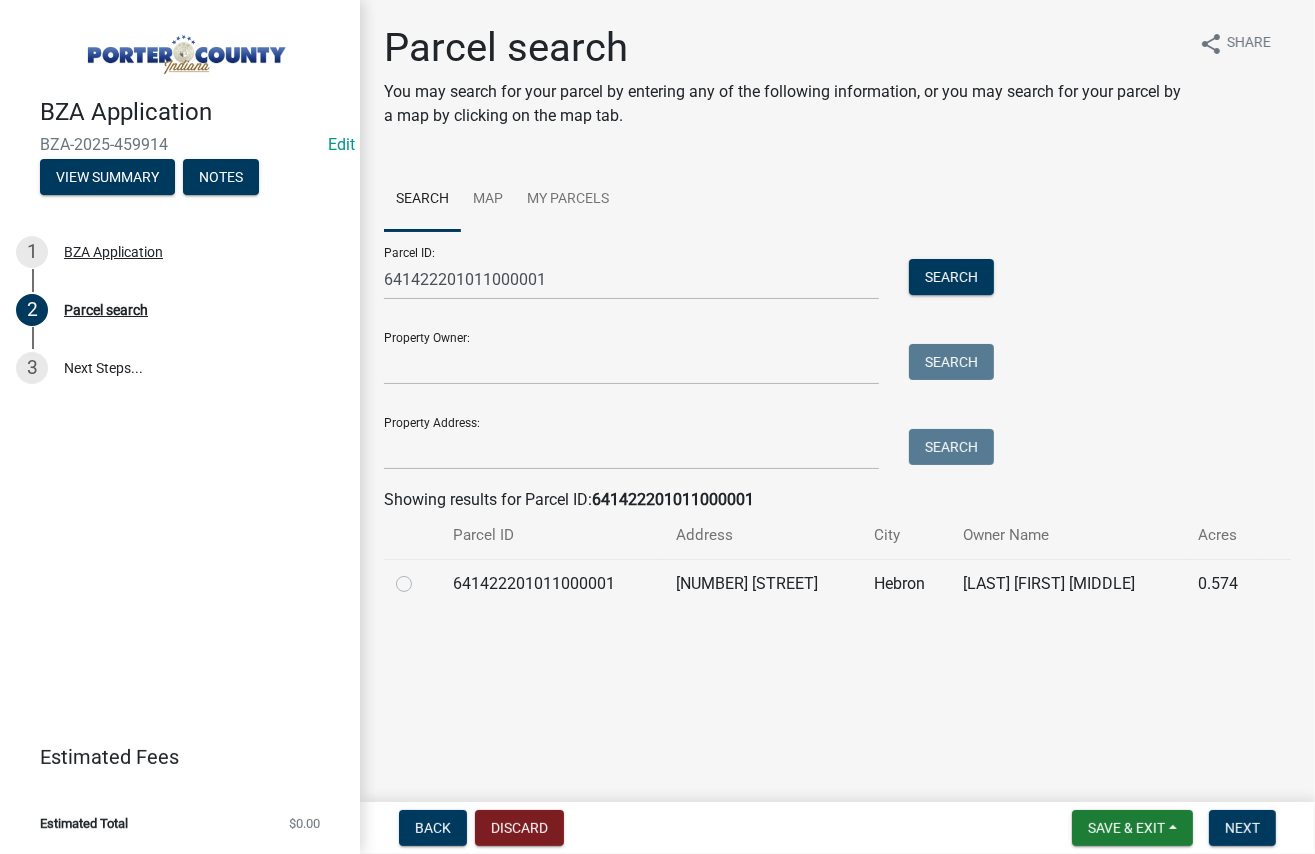 click 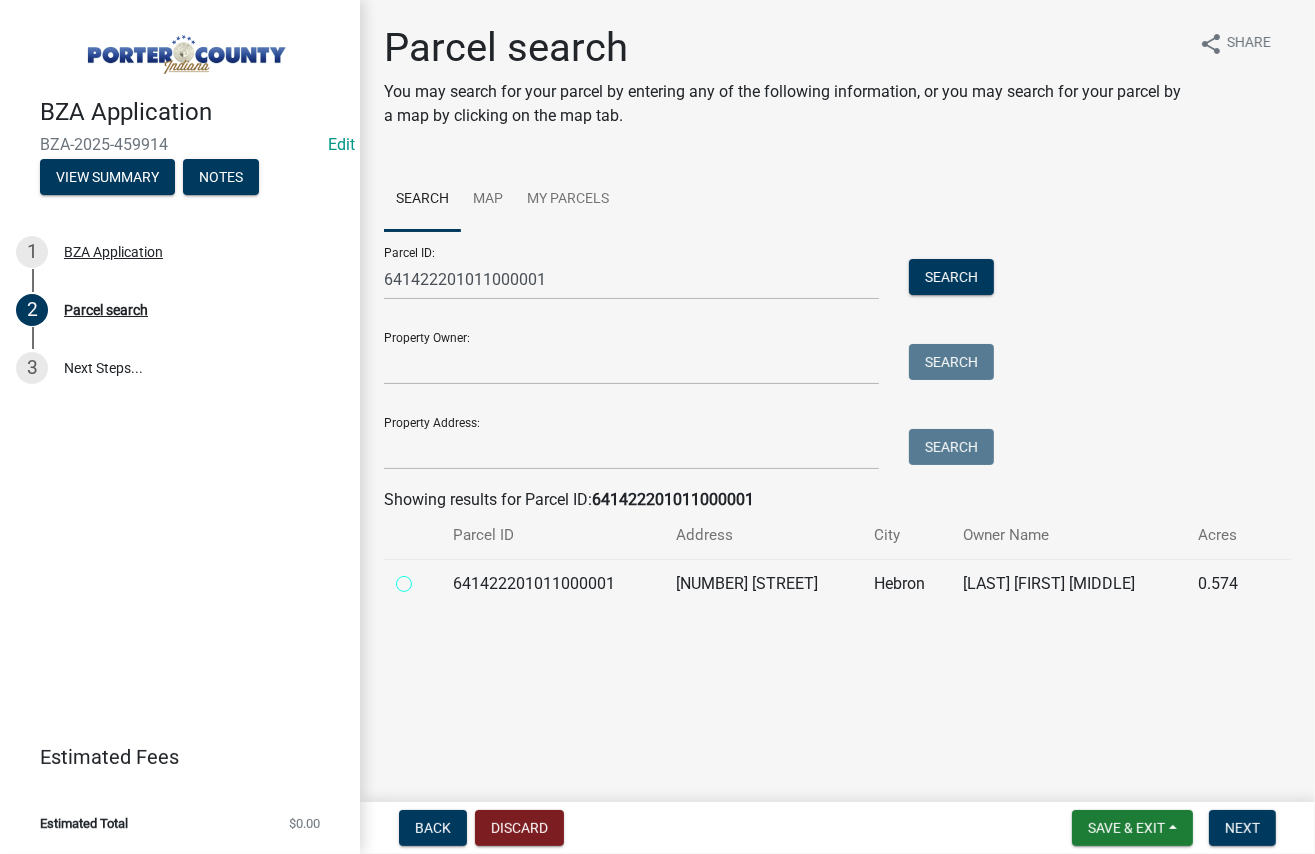 click at bounding box center [426, 578] 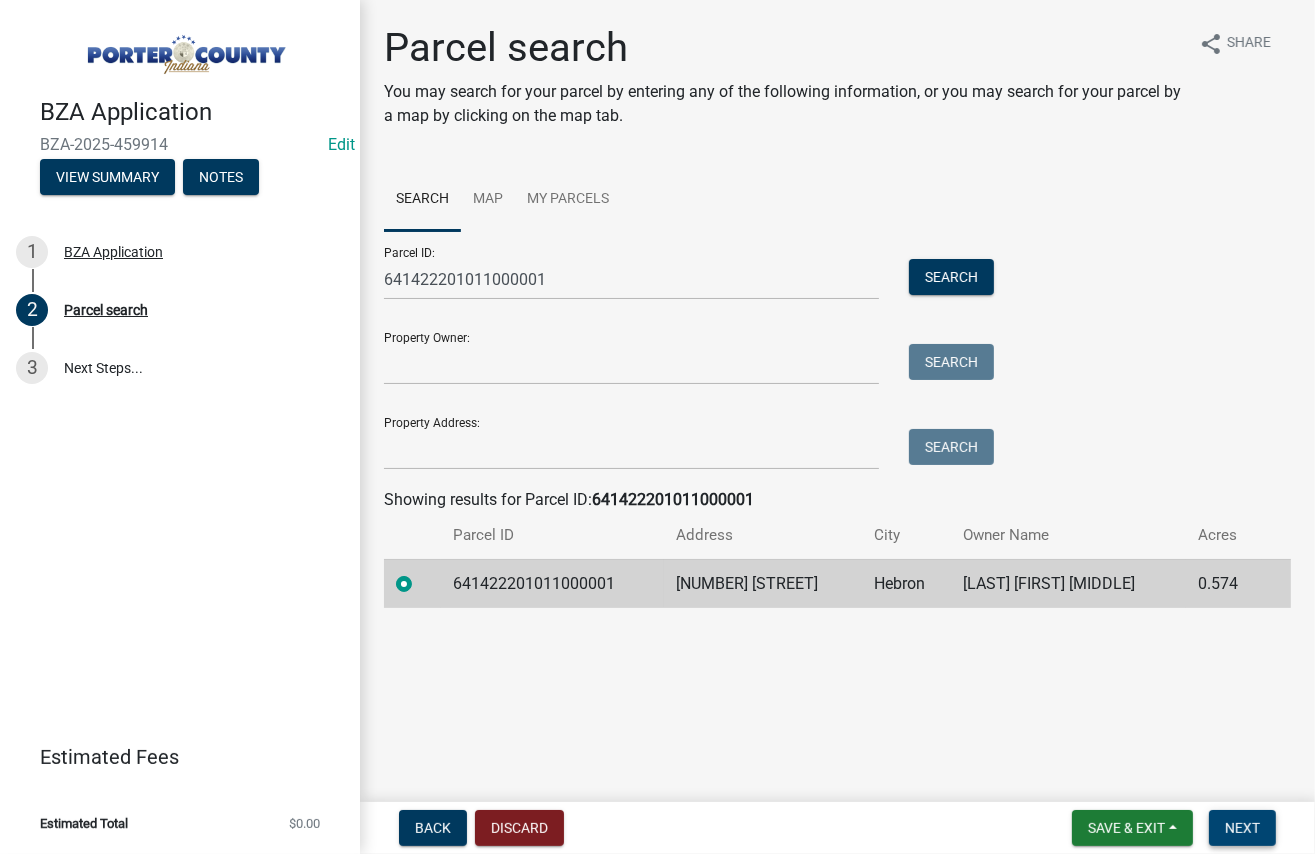click on "Next" at bounding box center [1242, 828] 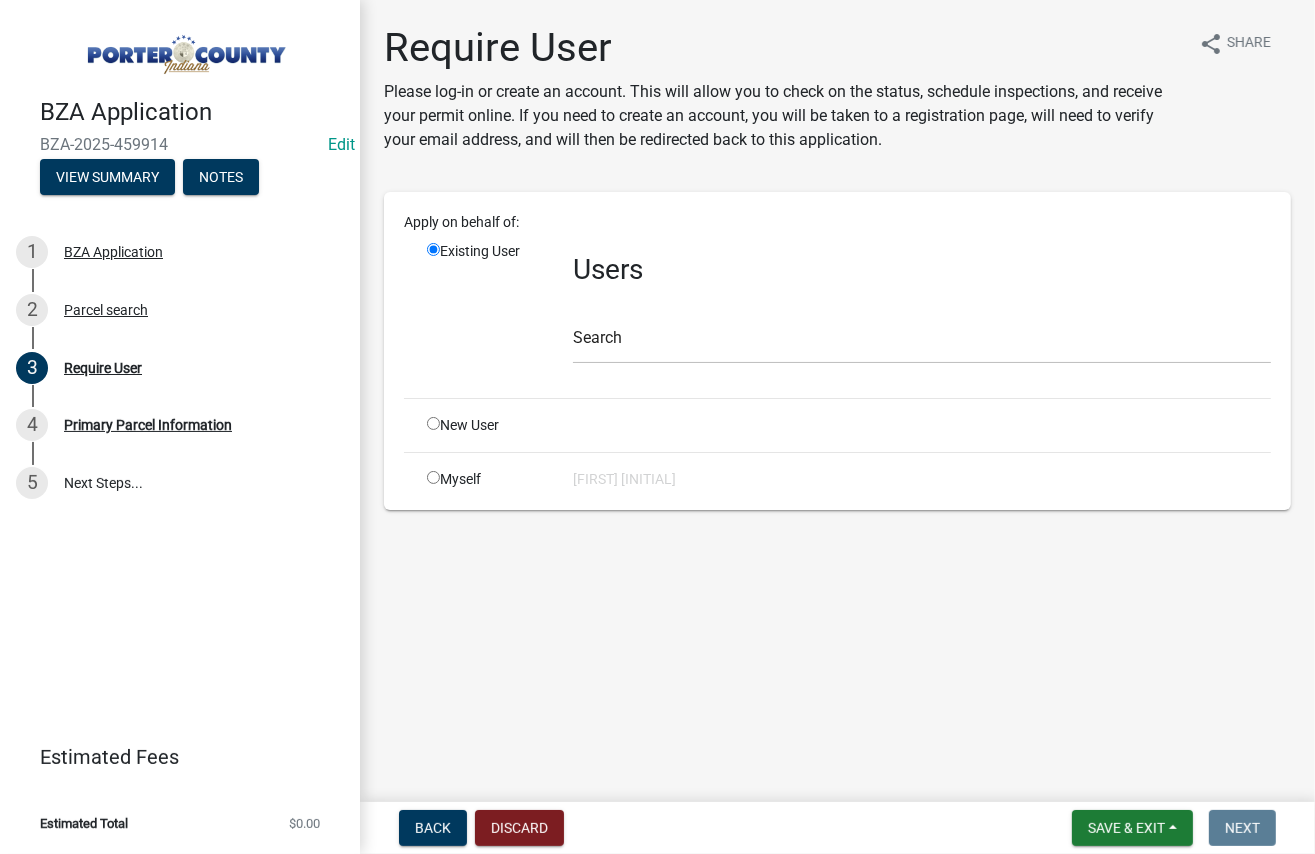 click on "Require User" 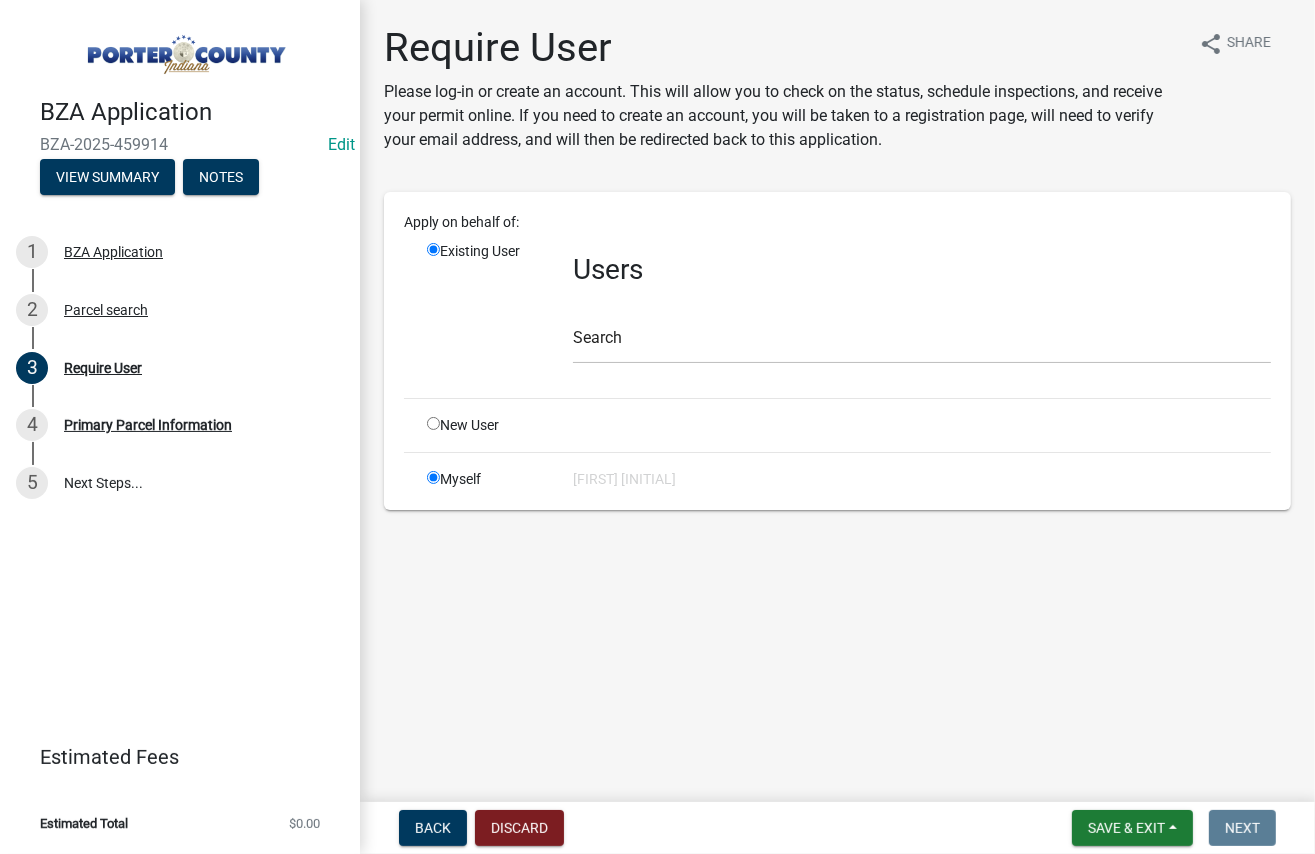 radio on "false" 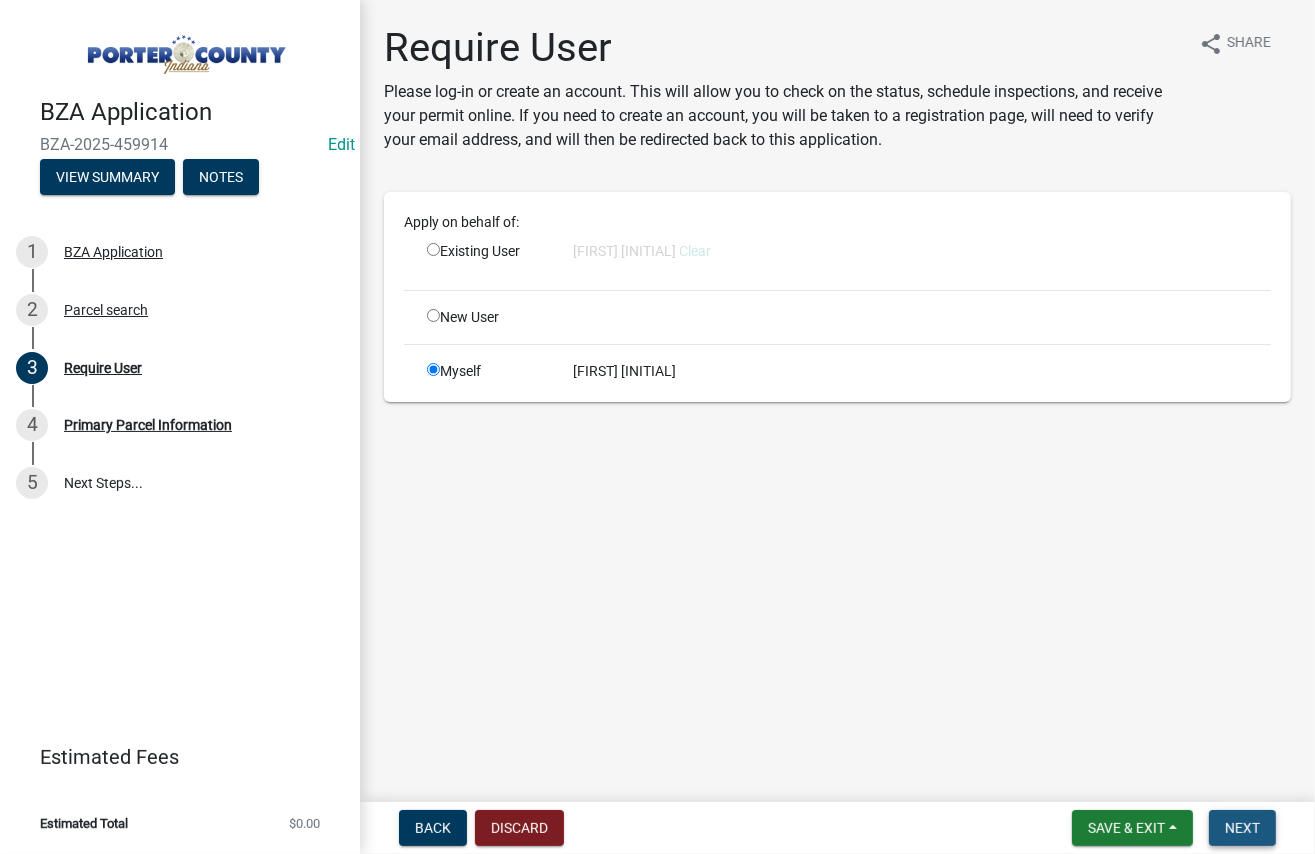 click on "Next" at bounding box center (1242, 828) 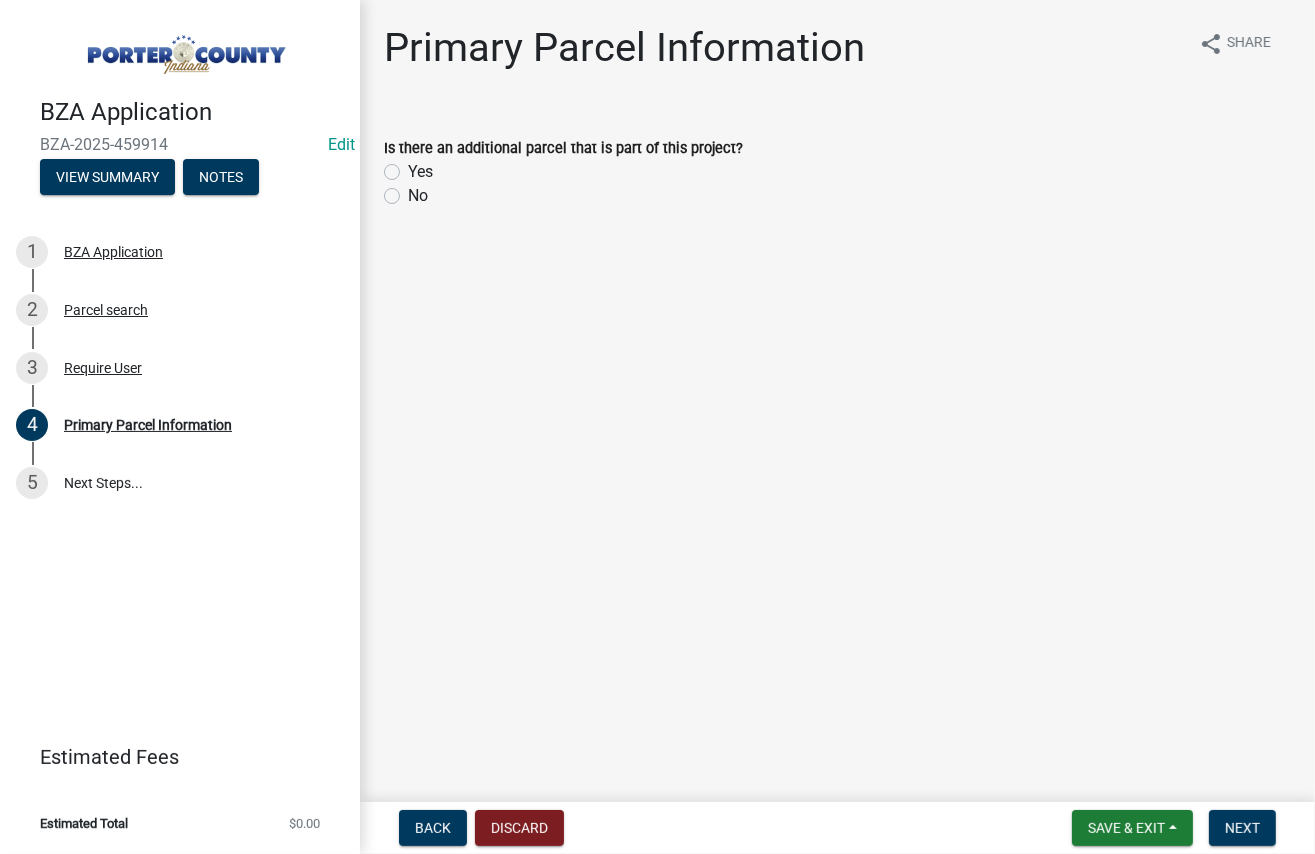 click on "No" 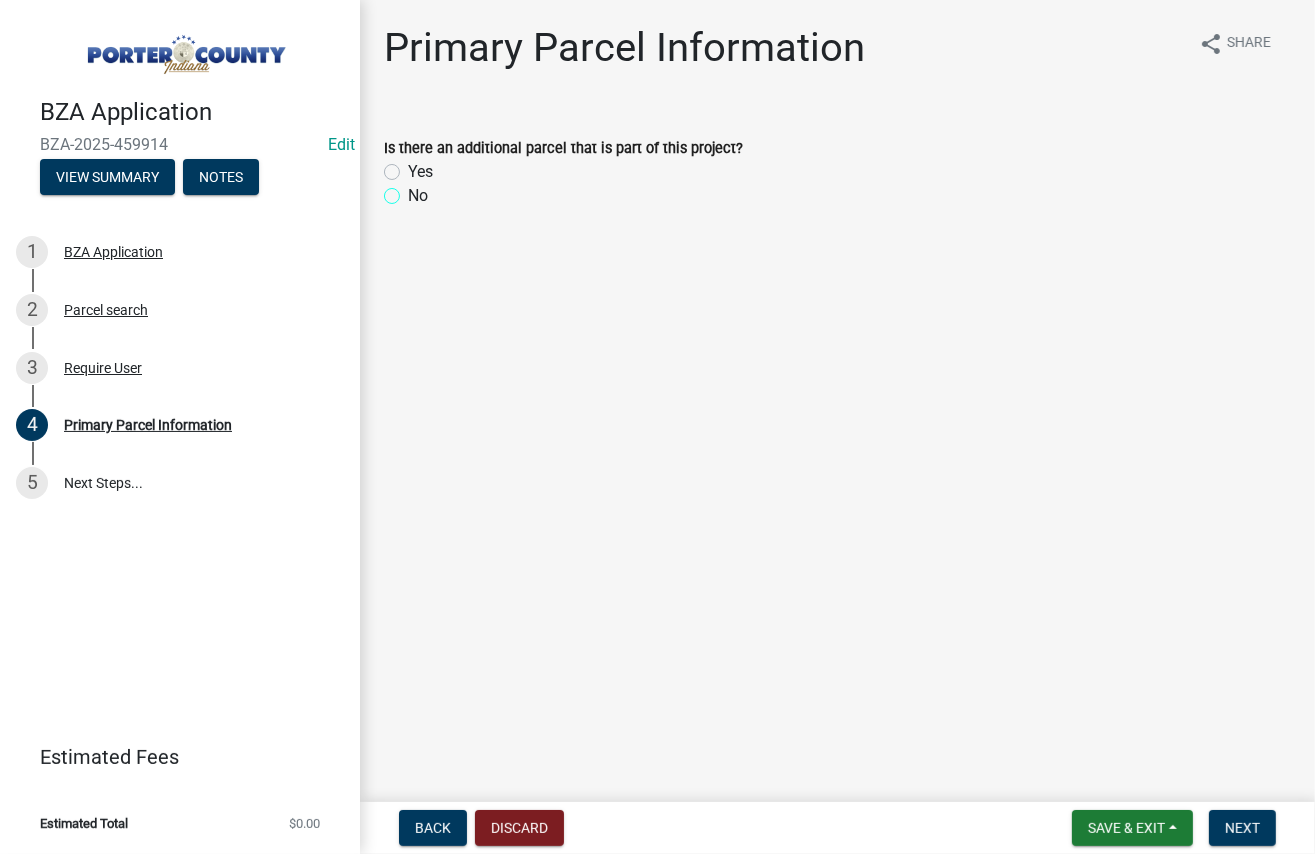 click on "No" at bounding box center (414, 190) 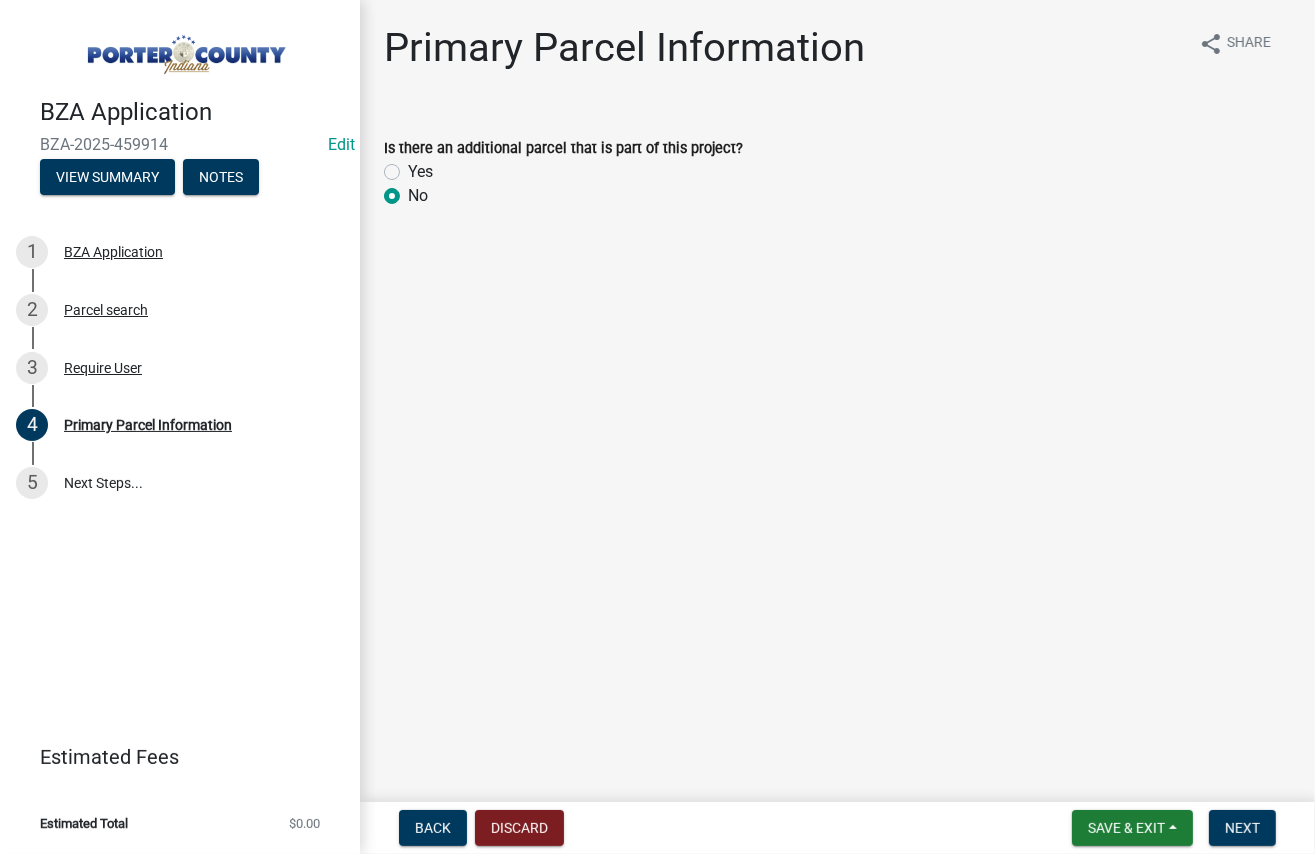 radio on "true" 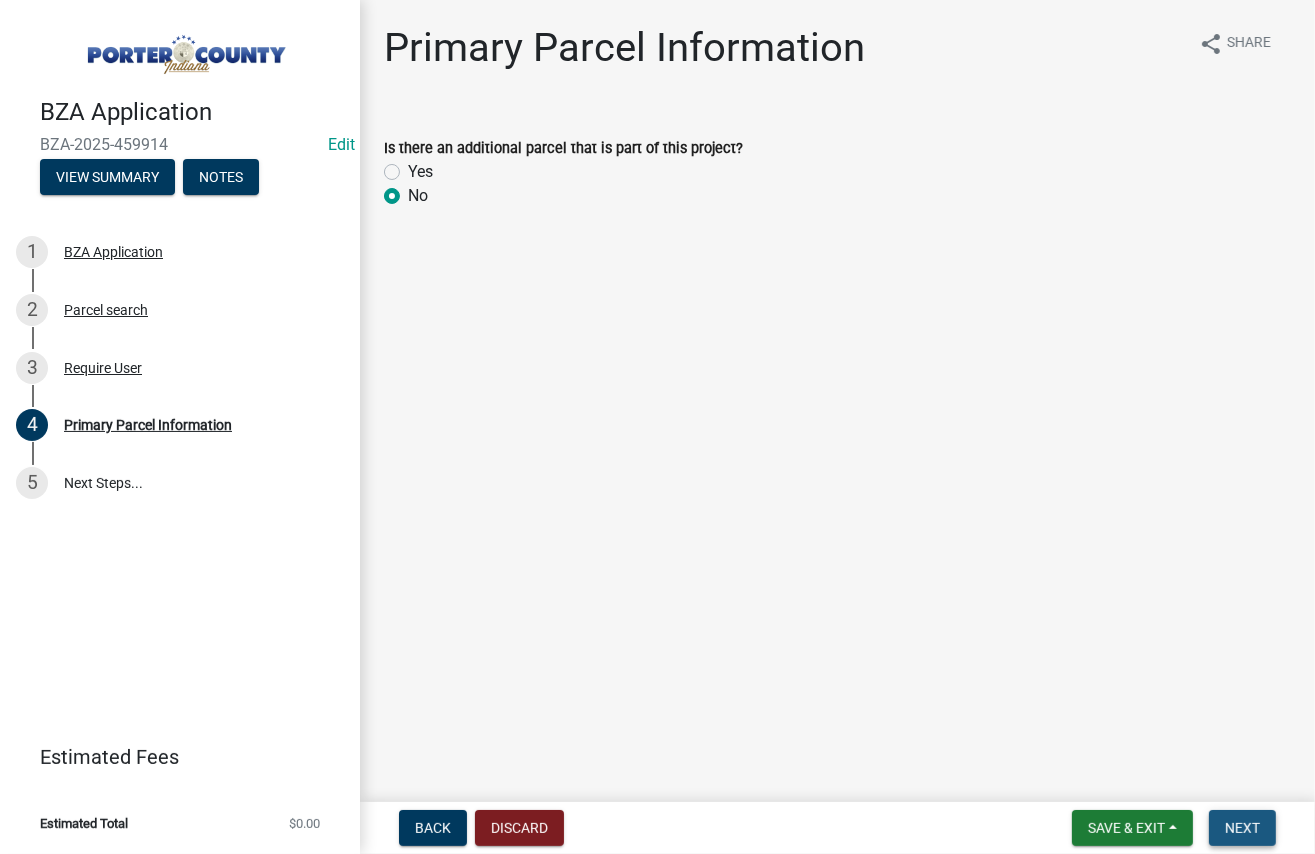 click on "Next" at bounding box center [1242, 828] 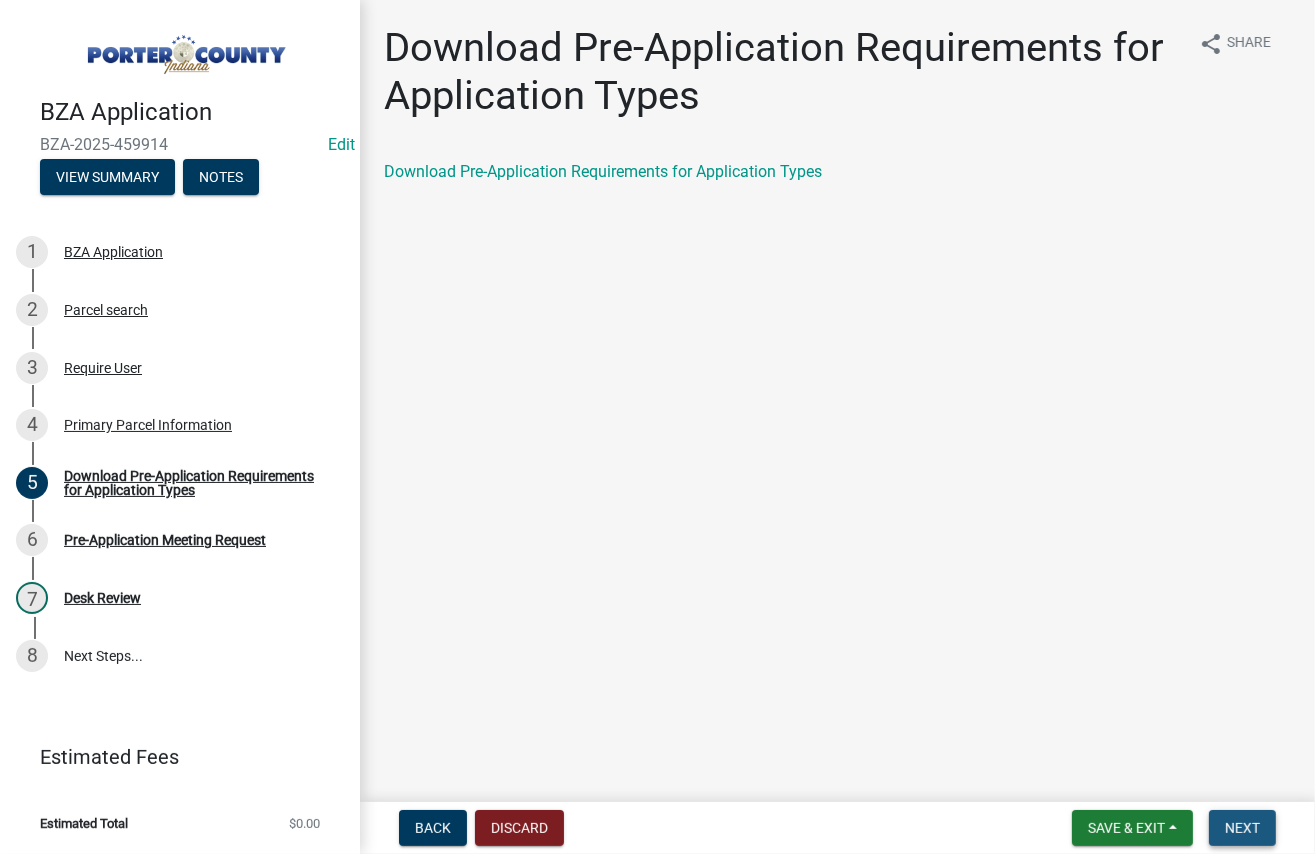 click on "Next" at bounding box center (1242, 828) 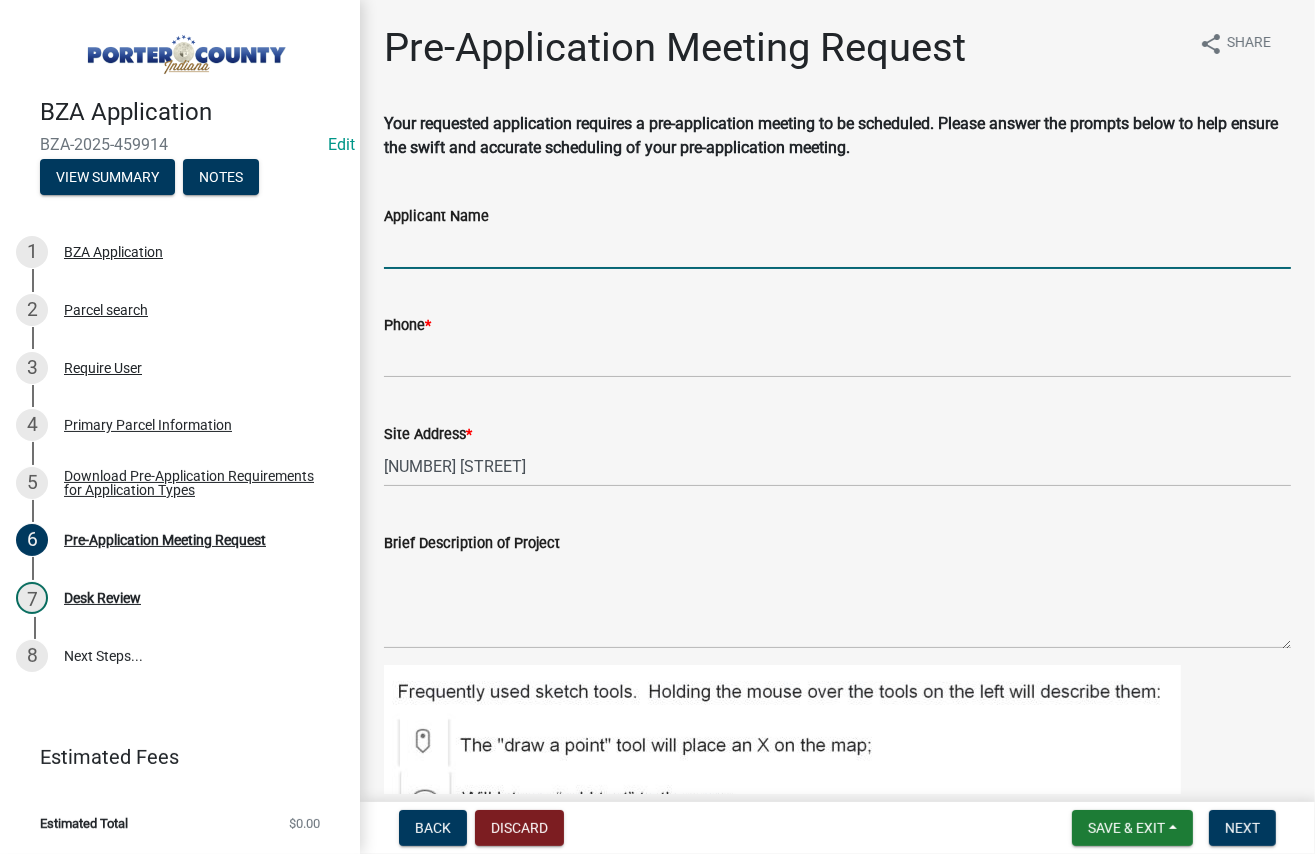 click on "Applicant Name" at bounding box center [837, 248] 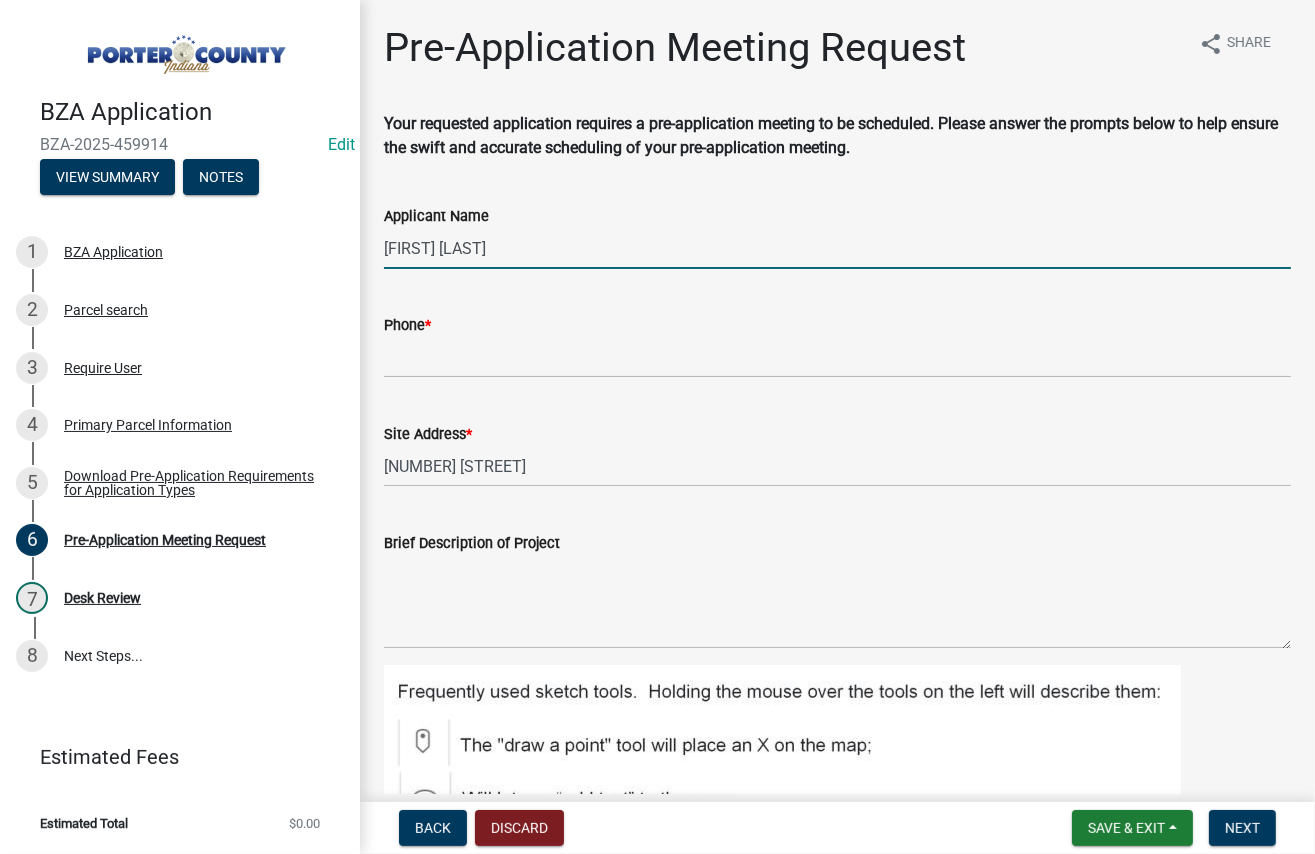 type on "[FIRST] [LAST]" 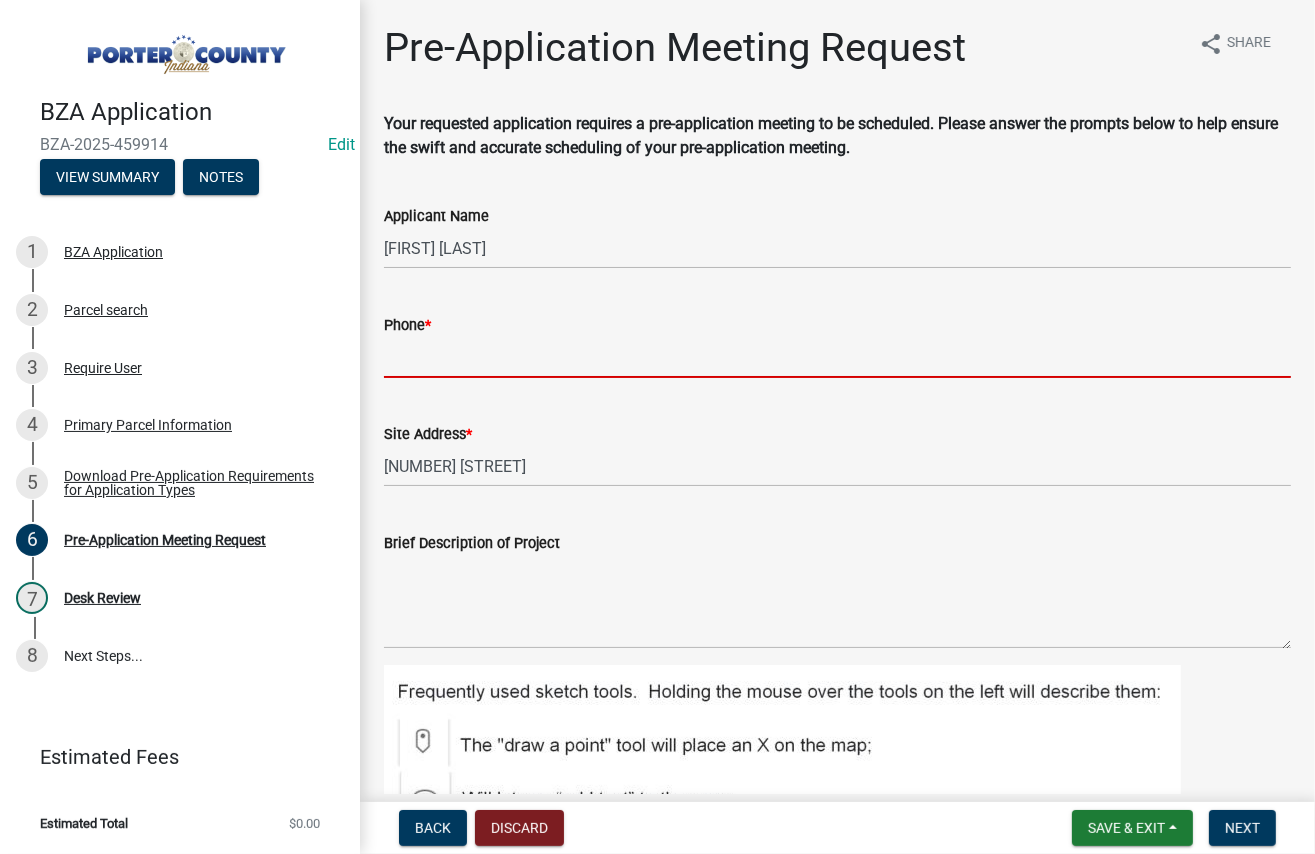 click on "Phone  *" at bounding box center (837, 357) 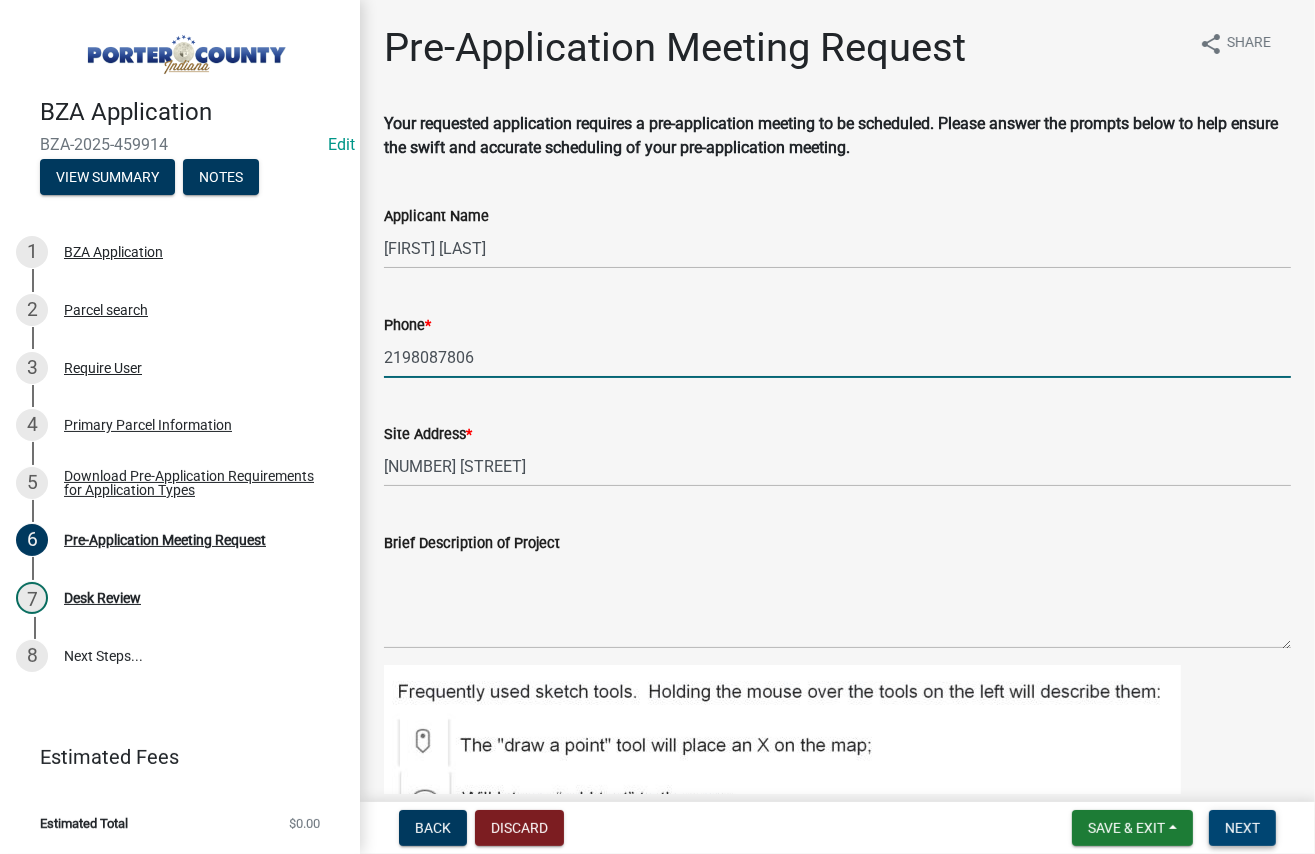 type on "2198087806" 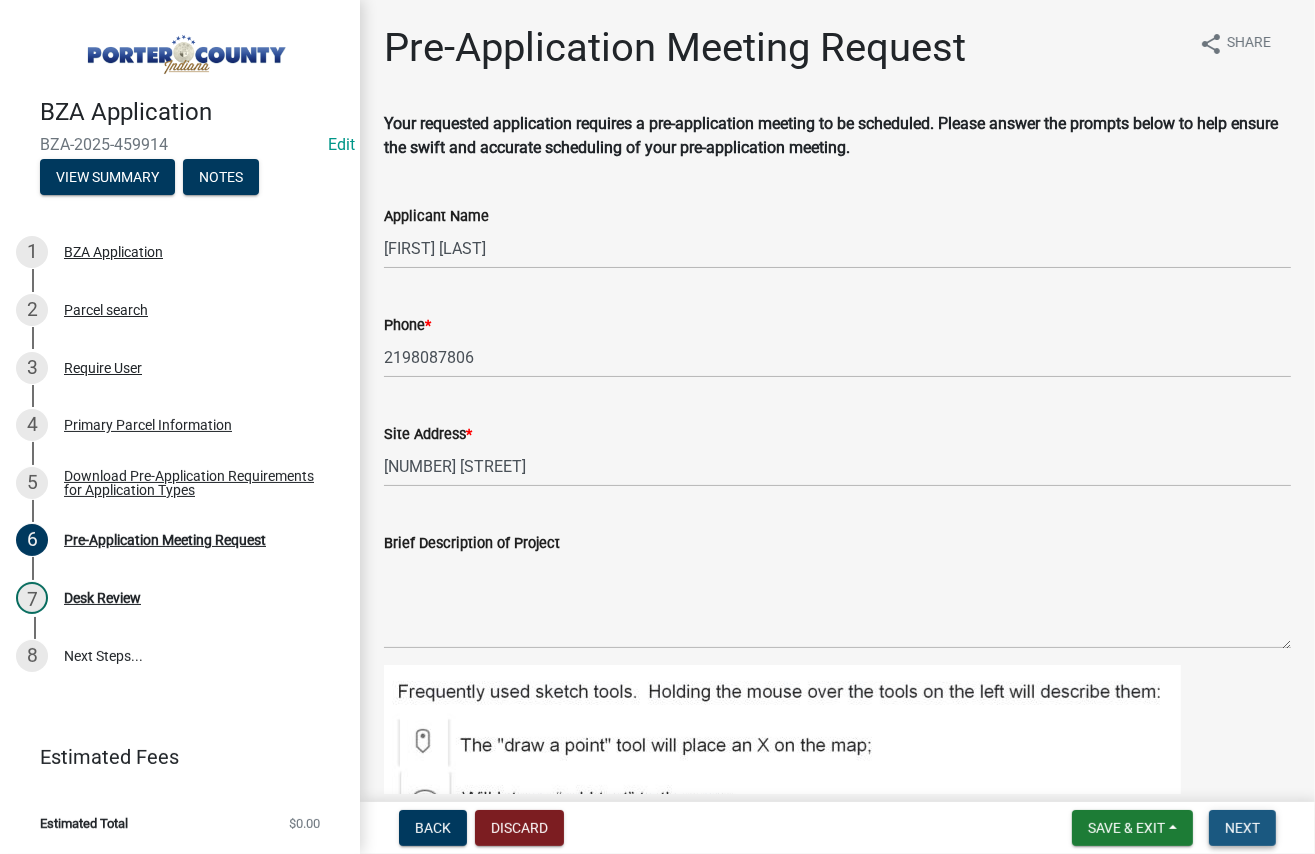 click on "Next" at bounding box center [1242, 828] 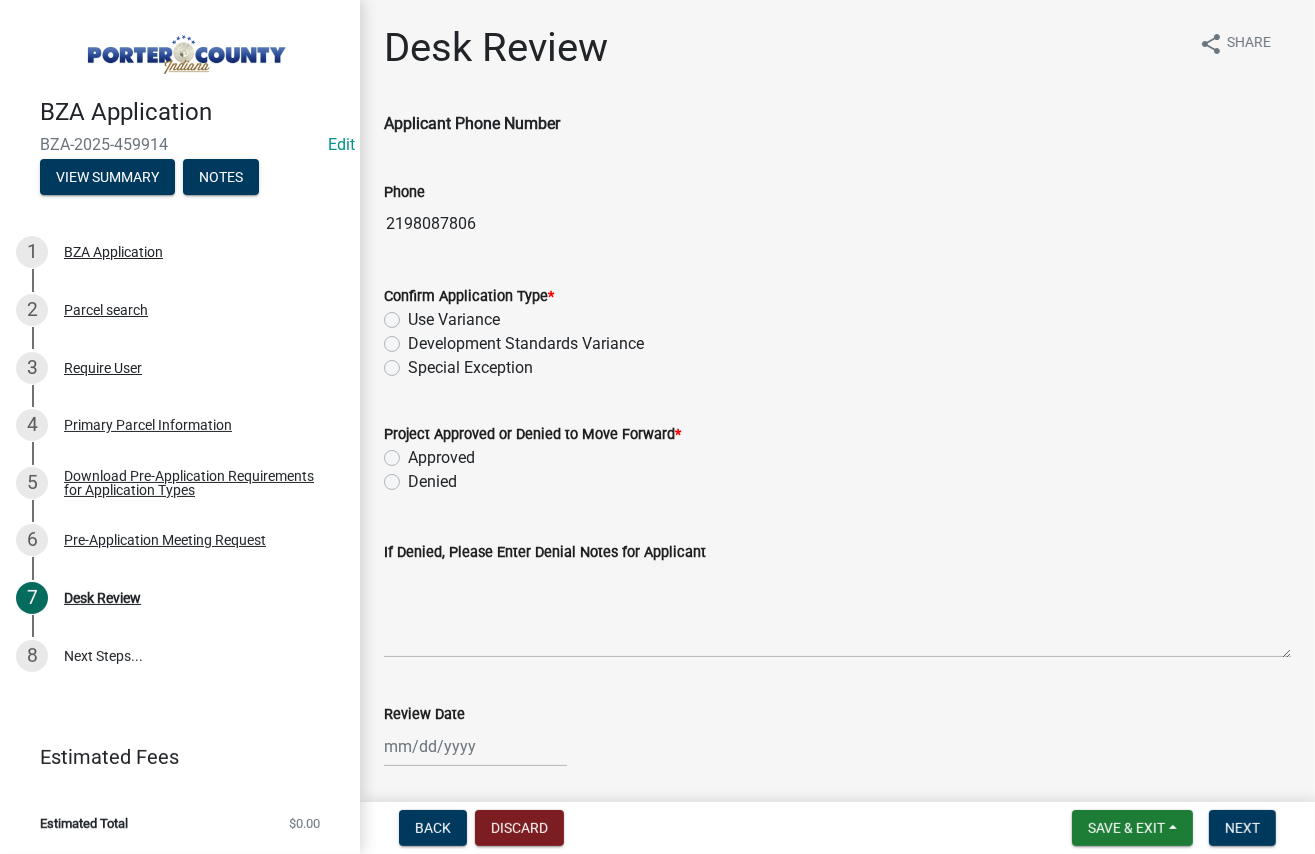 click on "Development Standards Variance" 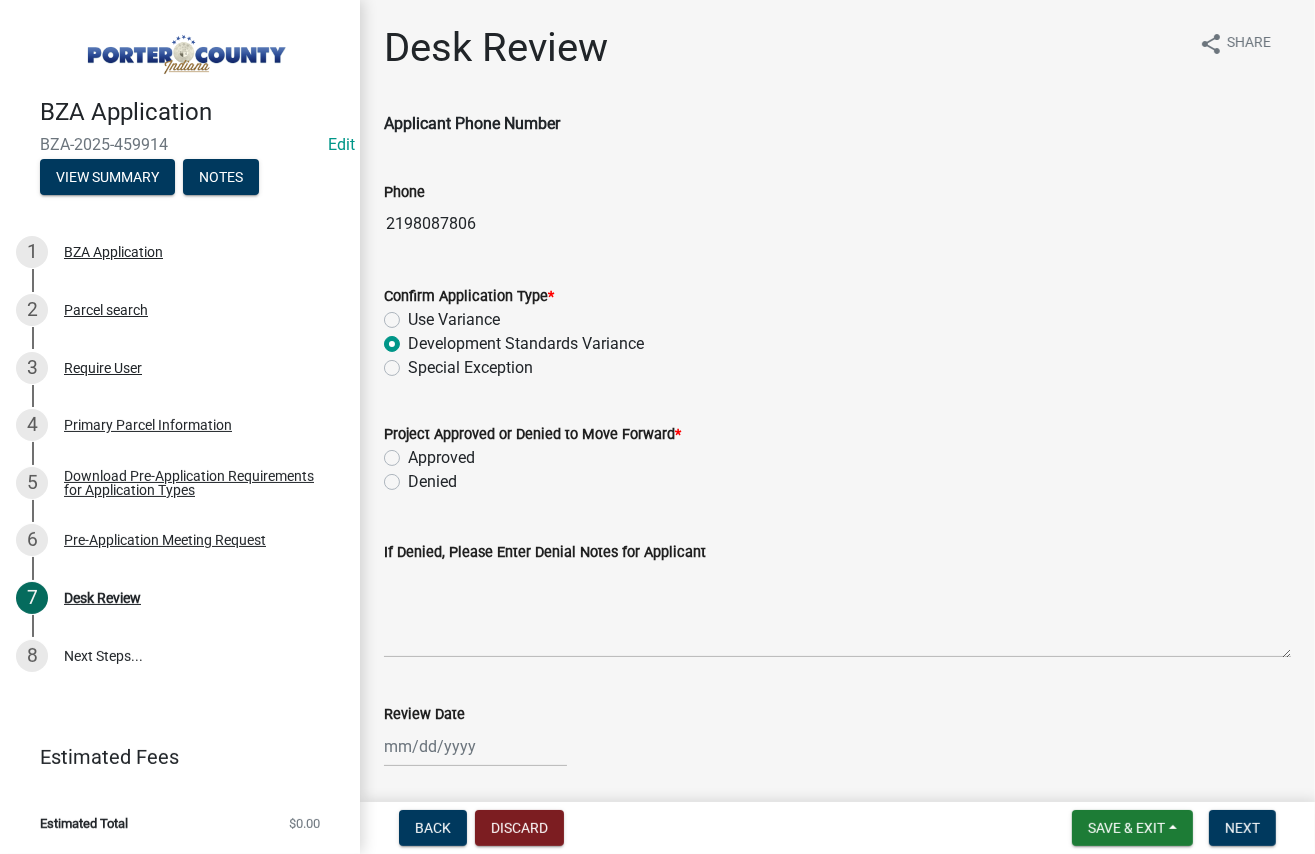 radio on "true" 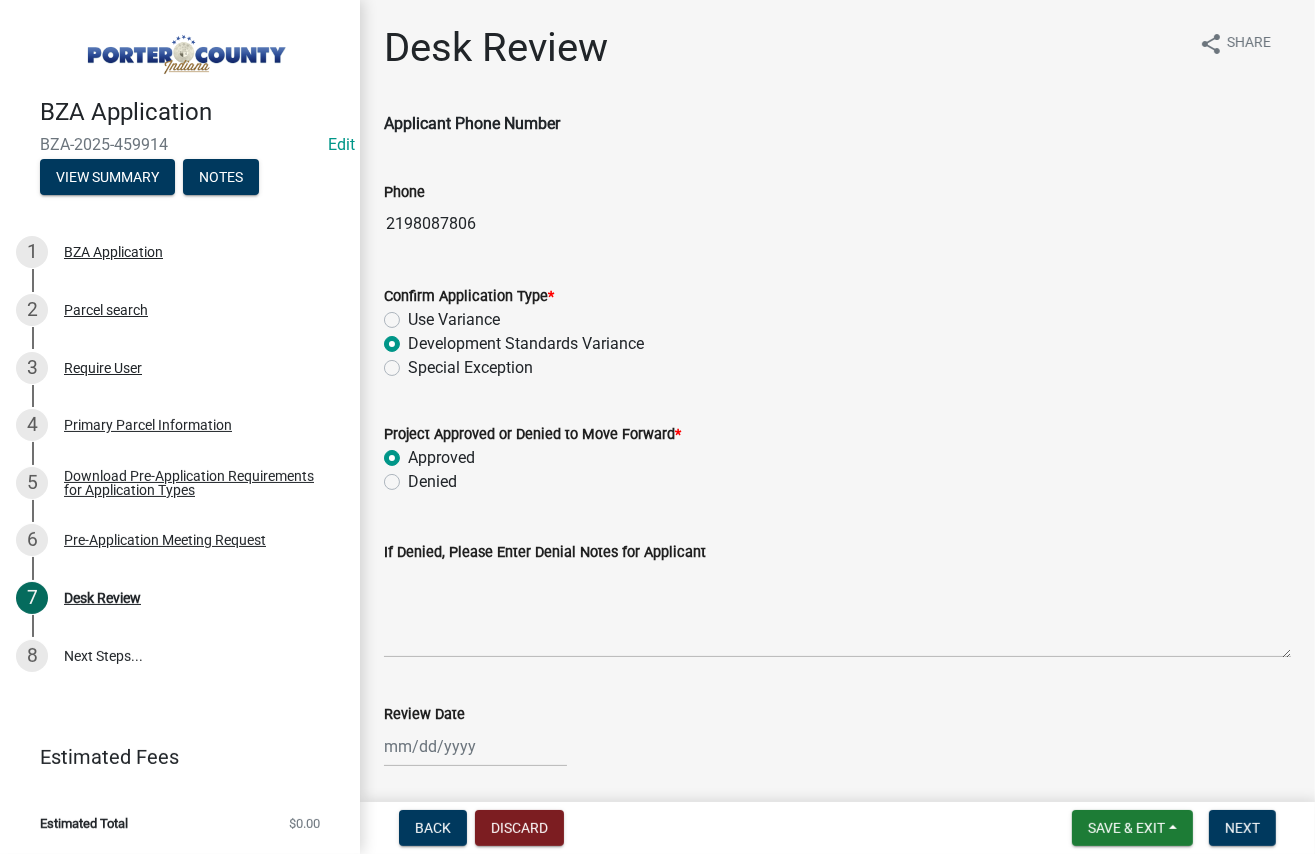 radio on "true" 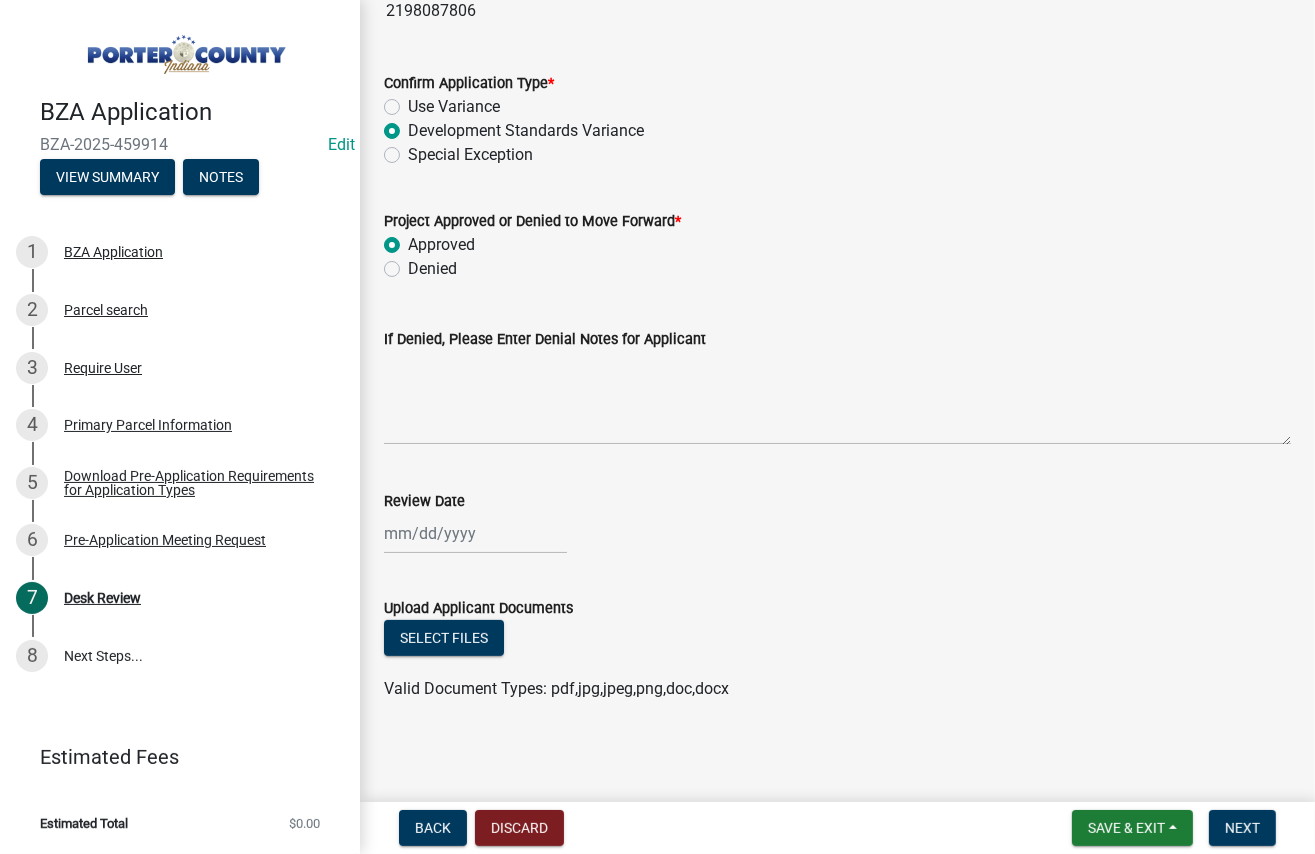 scroll, scrollTop: 215, scrollLeft: 0, axis: vertical 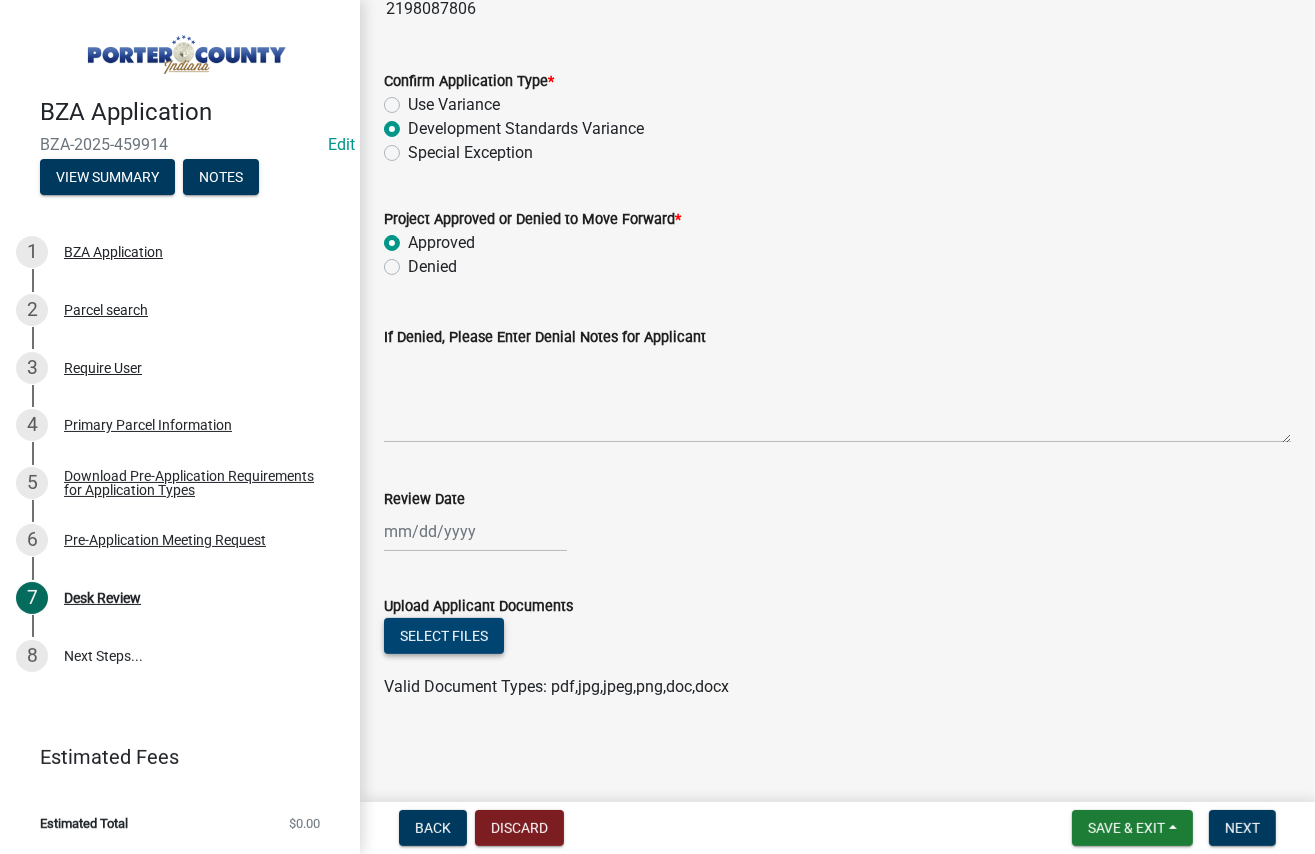 click on "Select files" 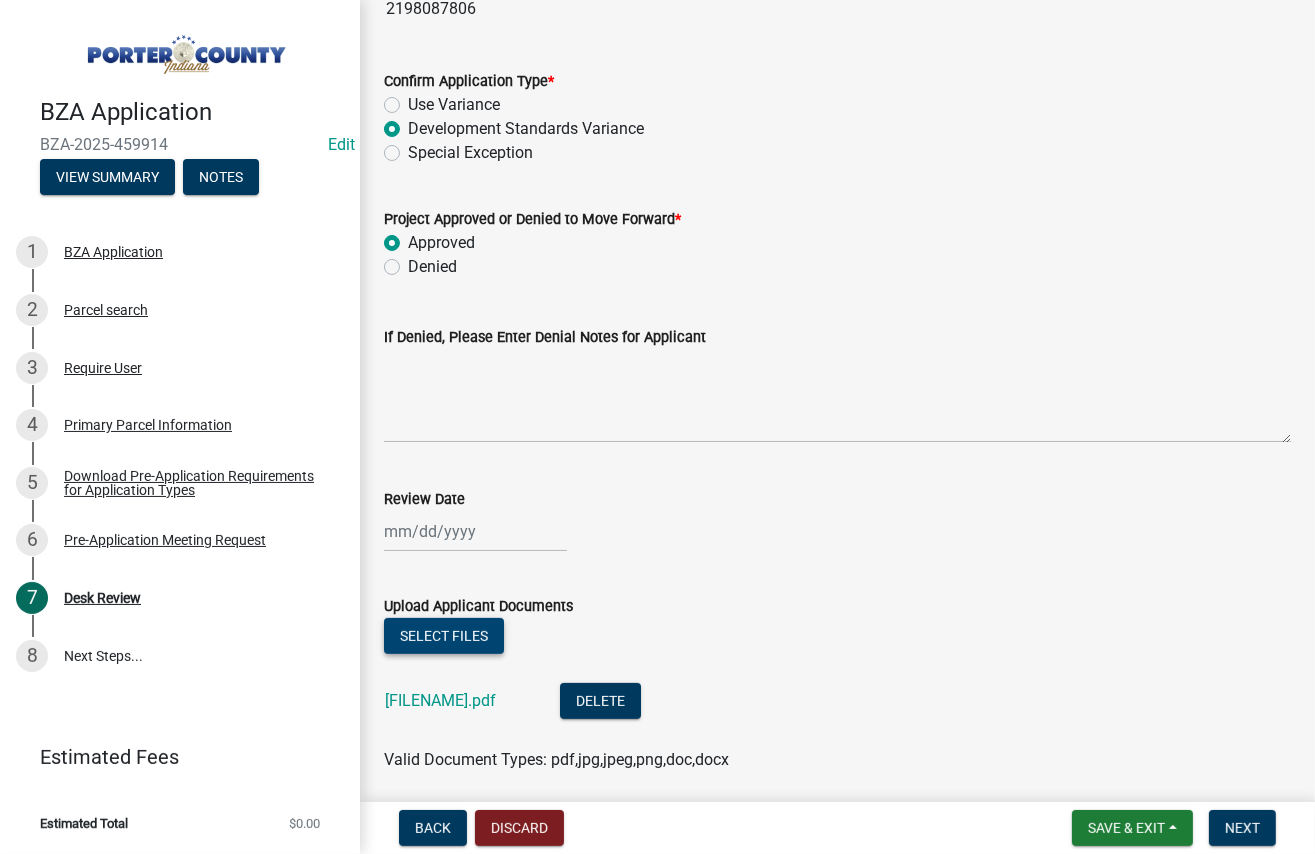 click on "Select files" 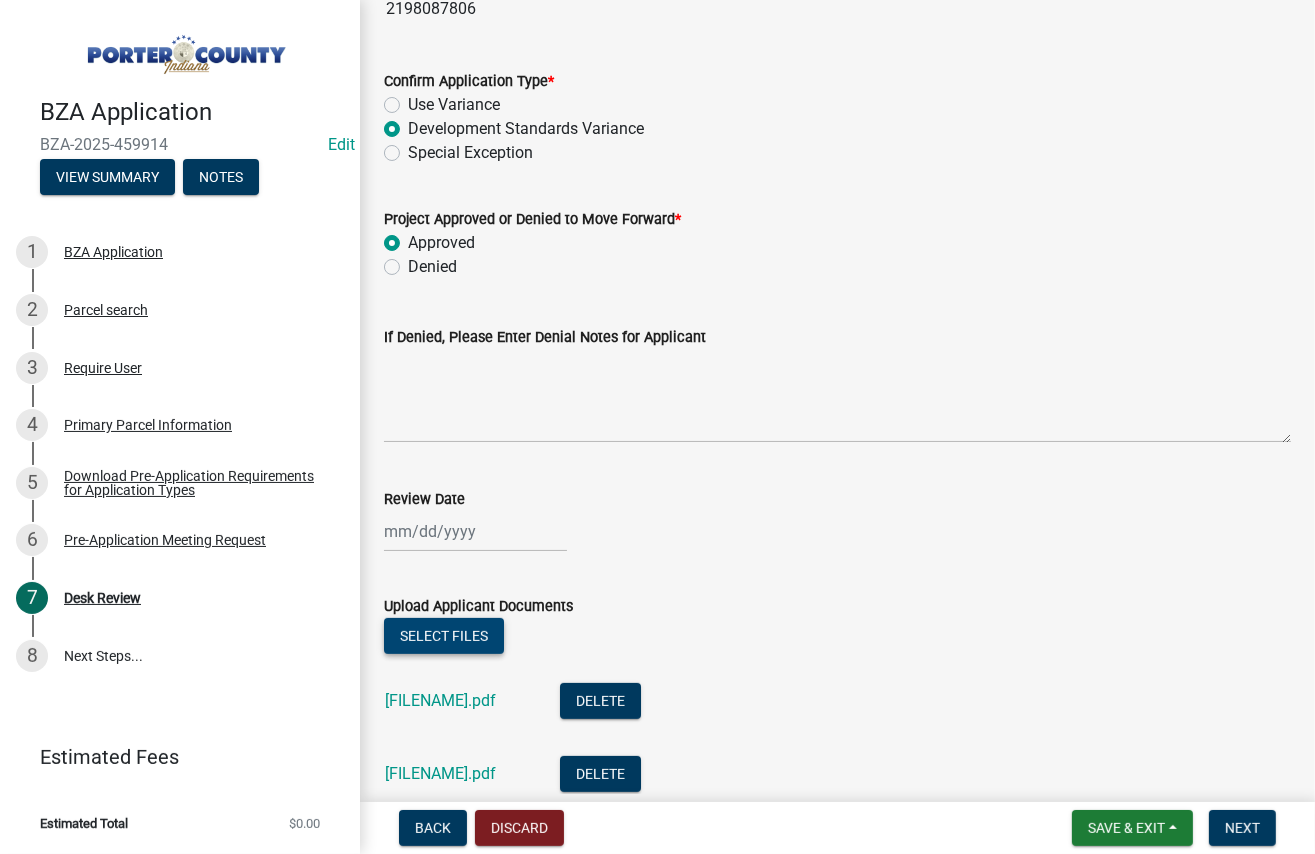 click on "Select files" 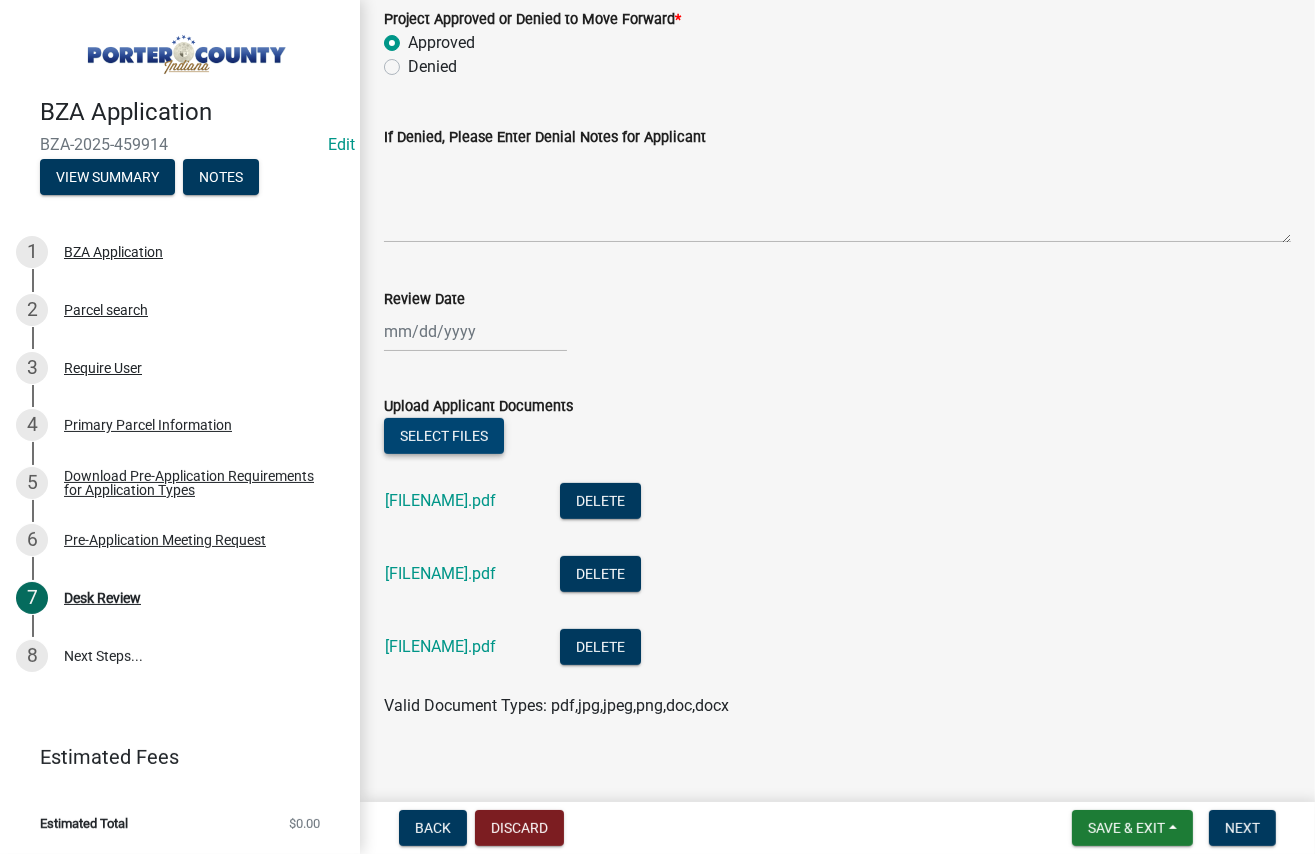 scroll, scrollTop: 434, scrollLeft: 0, axis: vertical 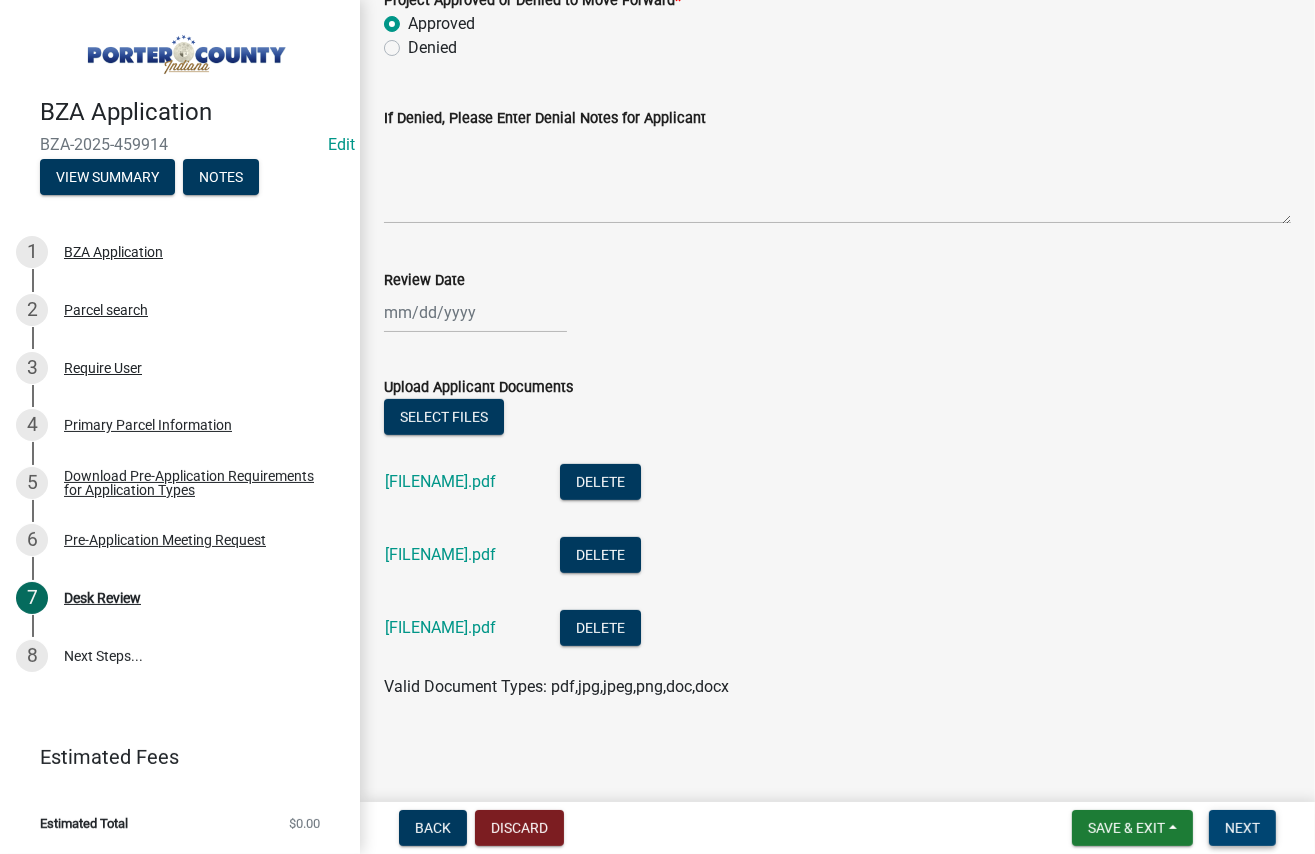 click on "Next" at bounding box center (1242, 828) 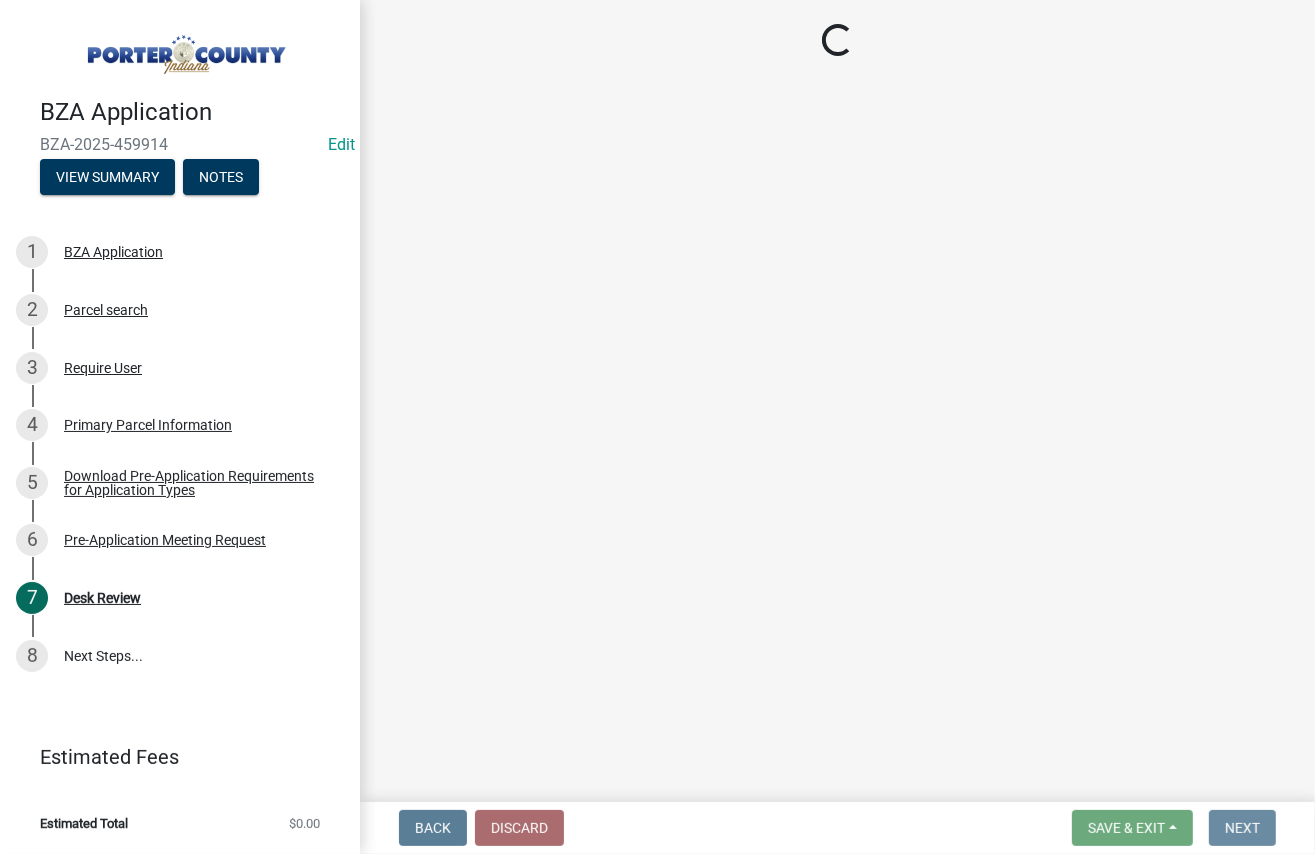 scroll, scrollTop: 0, scrollLeft: 0, axis: both 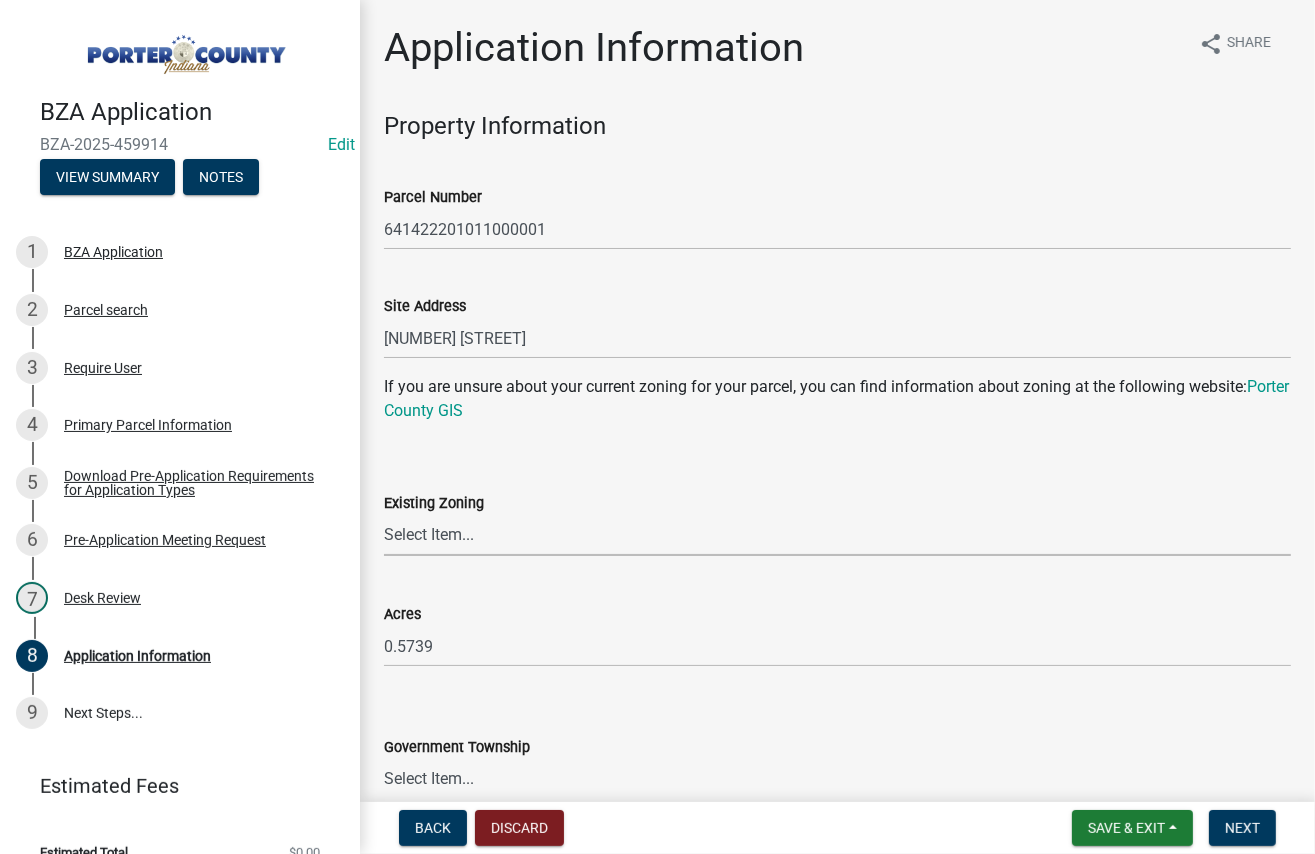 click on "Select Item...   A1   A2   CH   CM   CN   I1   I2   I3   IN   MP   OT   P1   P2   PUD   R1   R2   R3   R4   RL   RR" at bounding box center (837, 535) 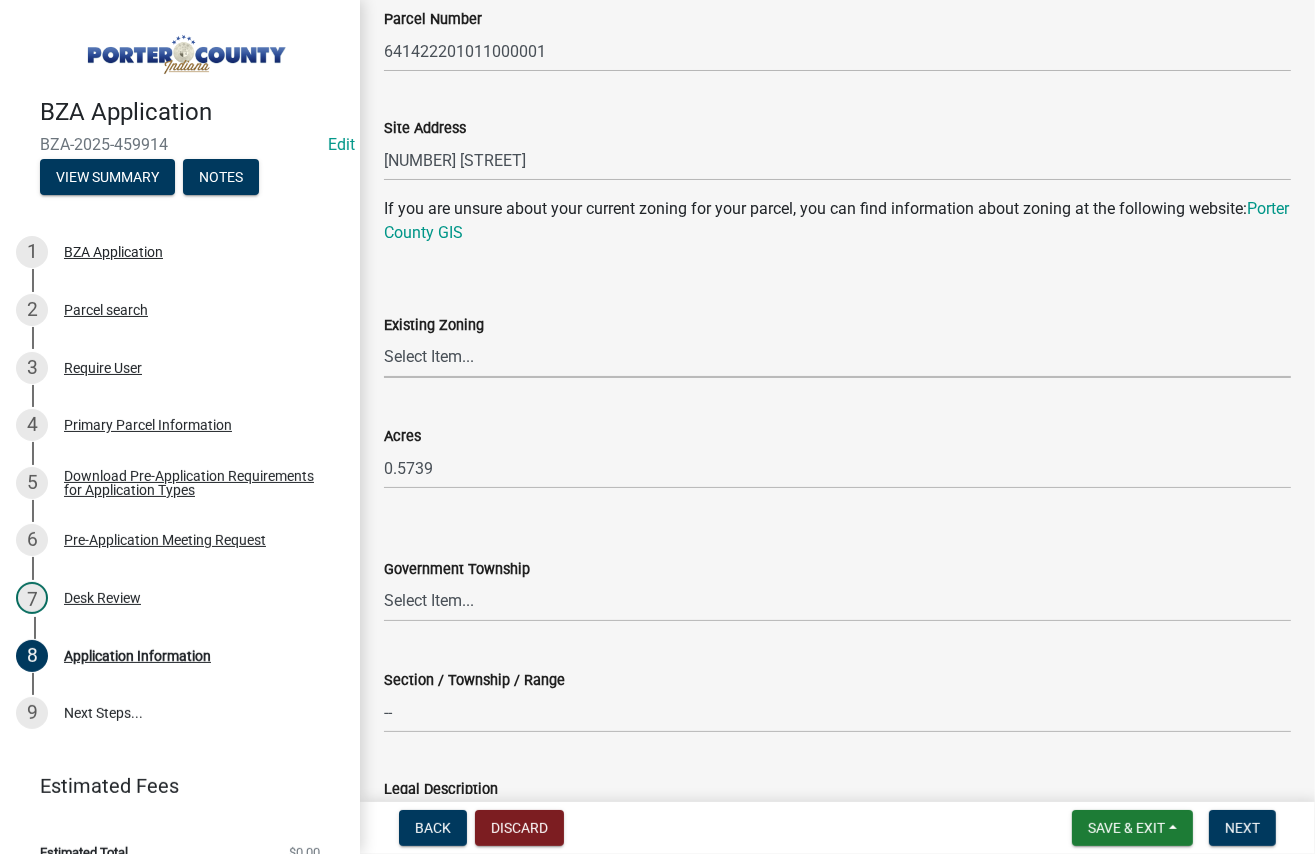 scroll, scrollTop: 200, scrollLeft: 0, axis: vertical 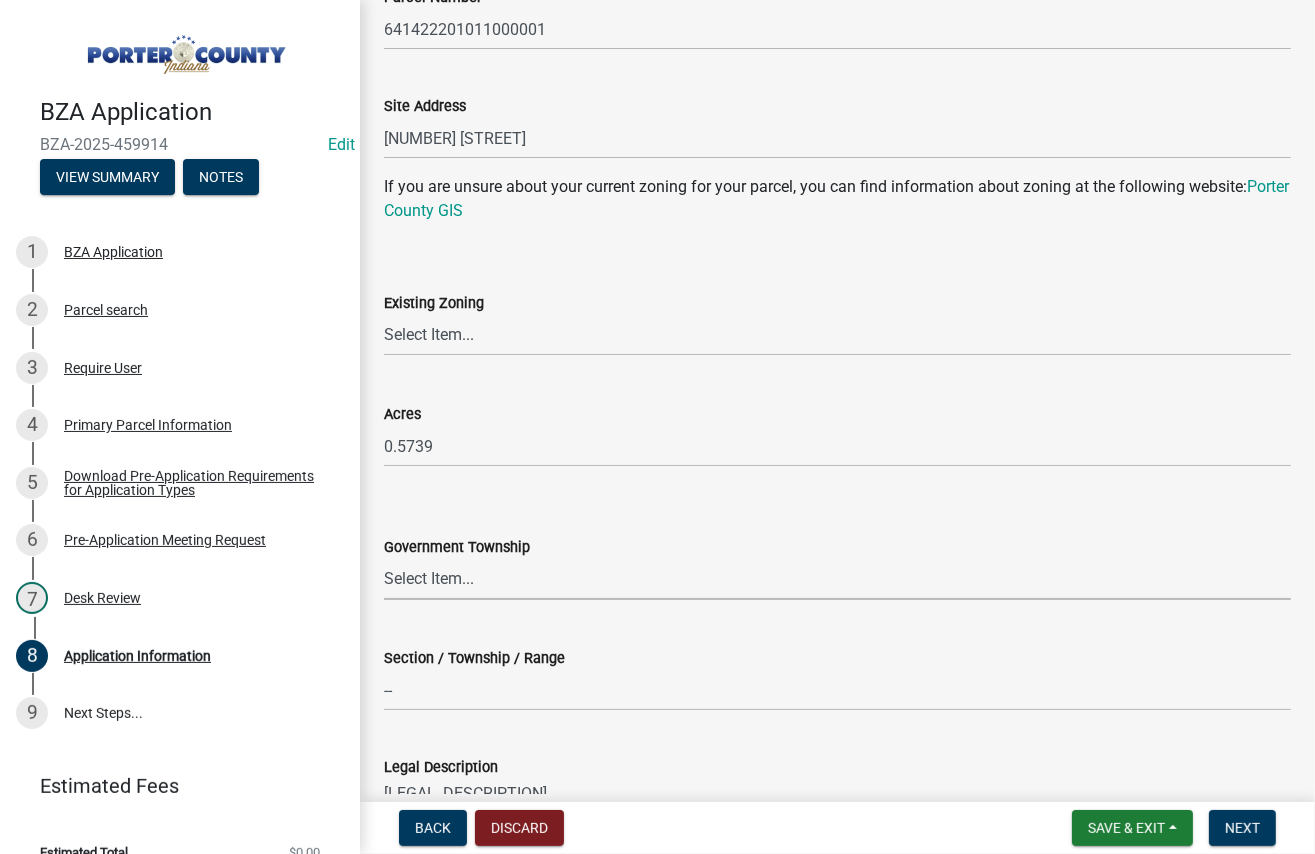 click on "Select Item...   Boone   Center   Jackson   Liberty   Morgan   Pine   Pleasant   Portage   Porter   Union   Washington   Westchester" at bounding box center (837, 579) 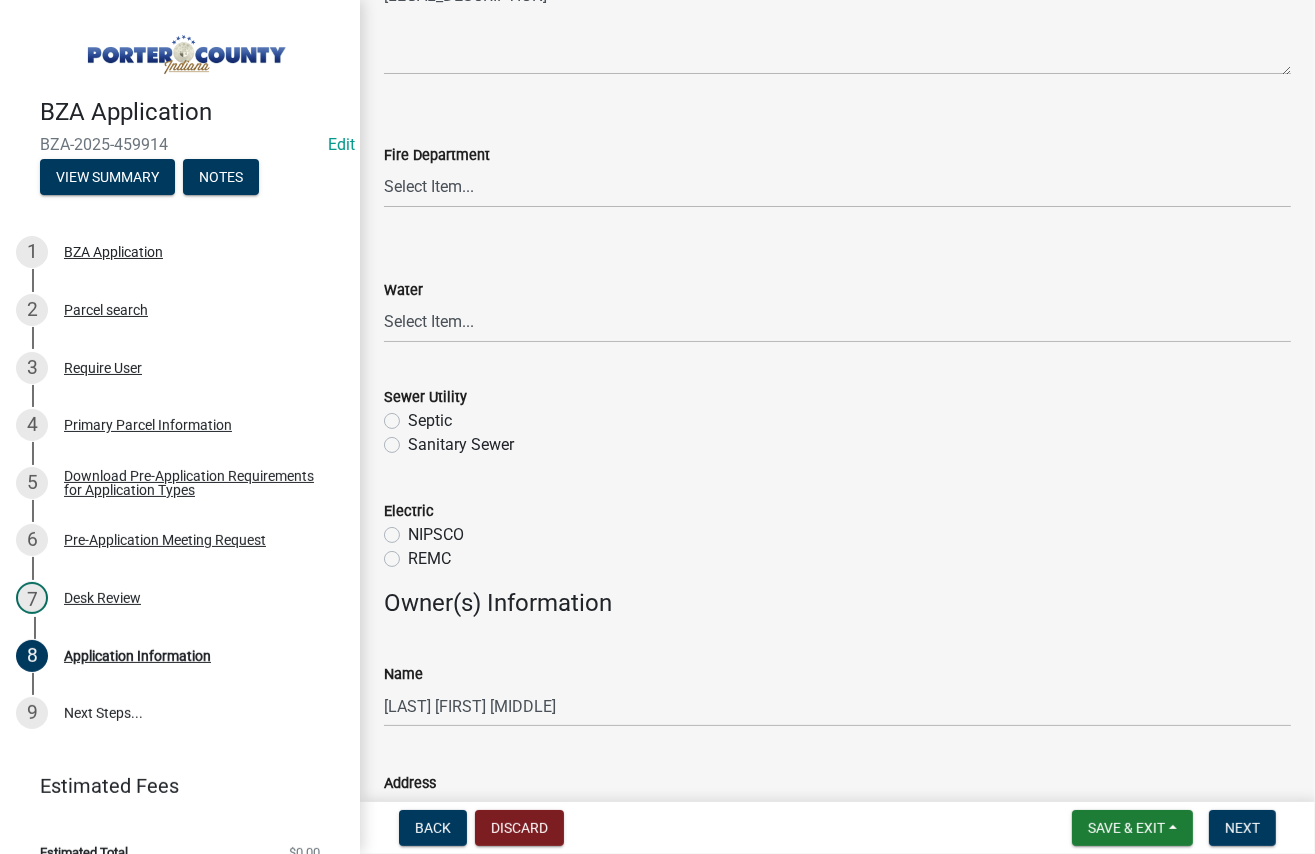 scroll, scrollTop: 1000, scrollLeft: 0, axis: vertical 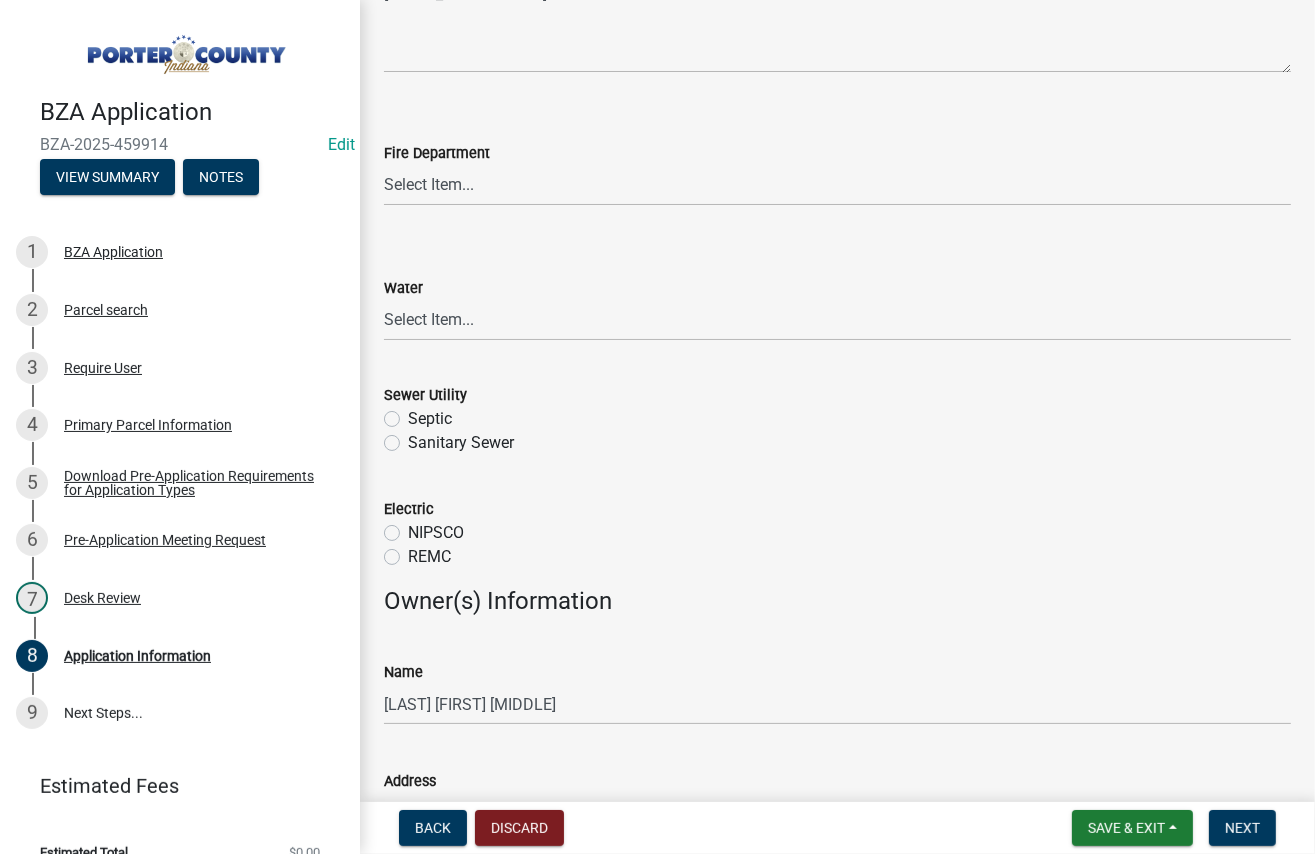 click on "Septic" 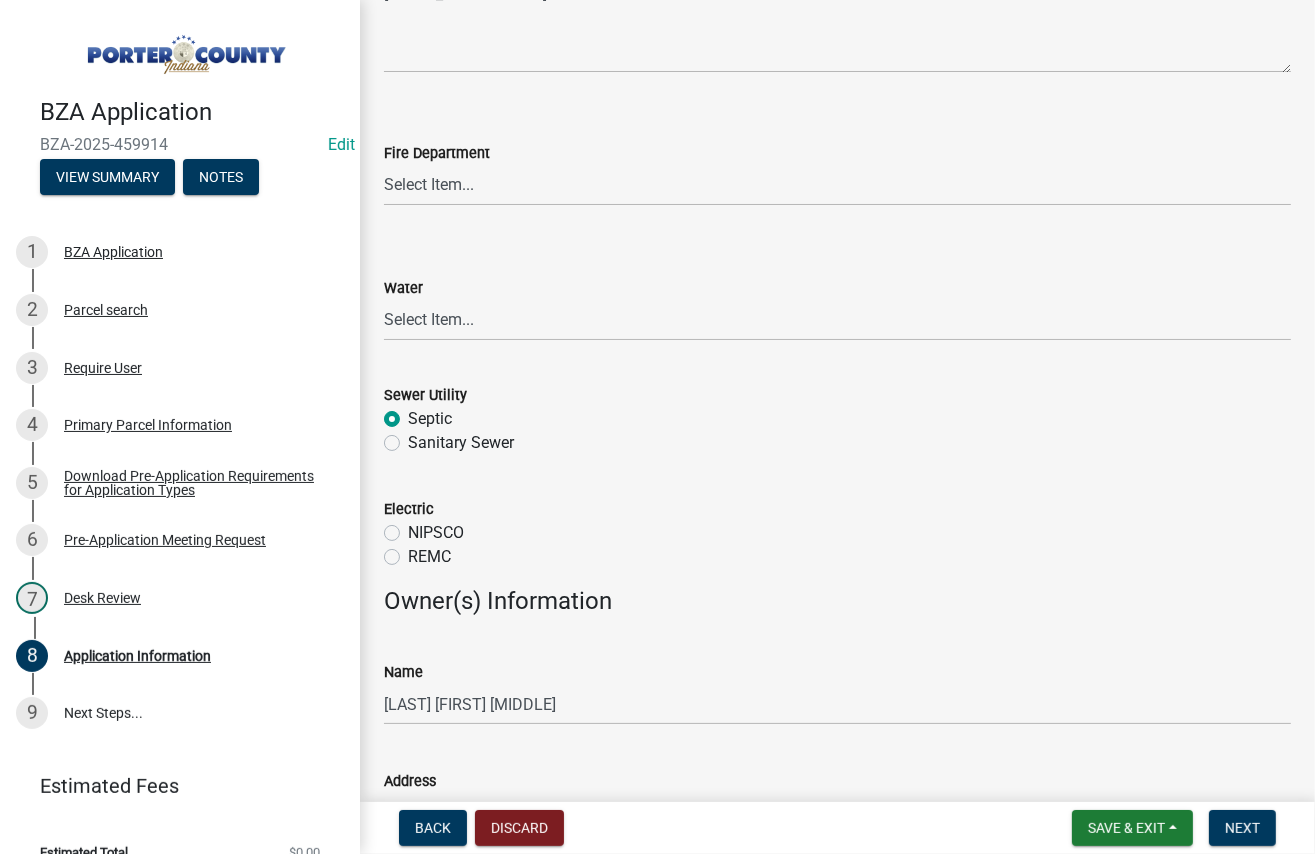 radio on "true" 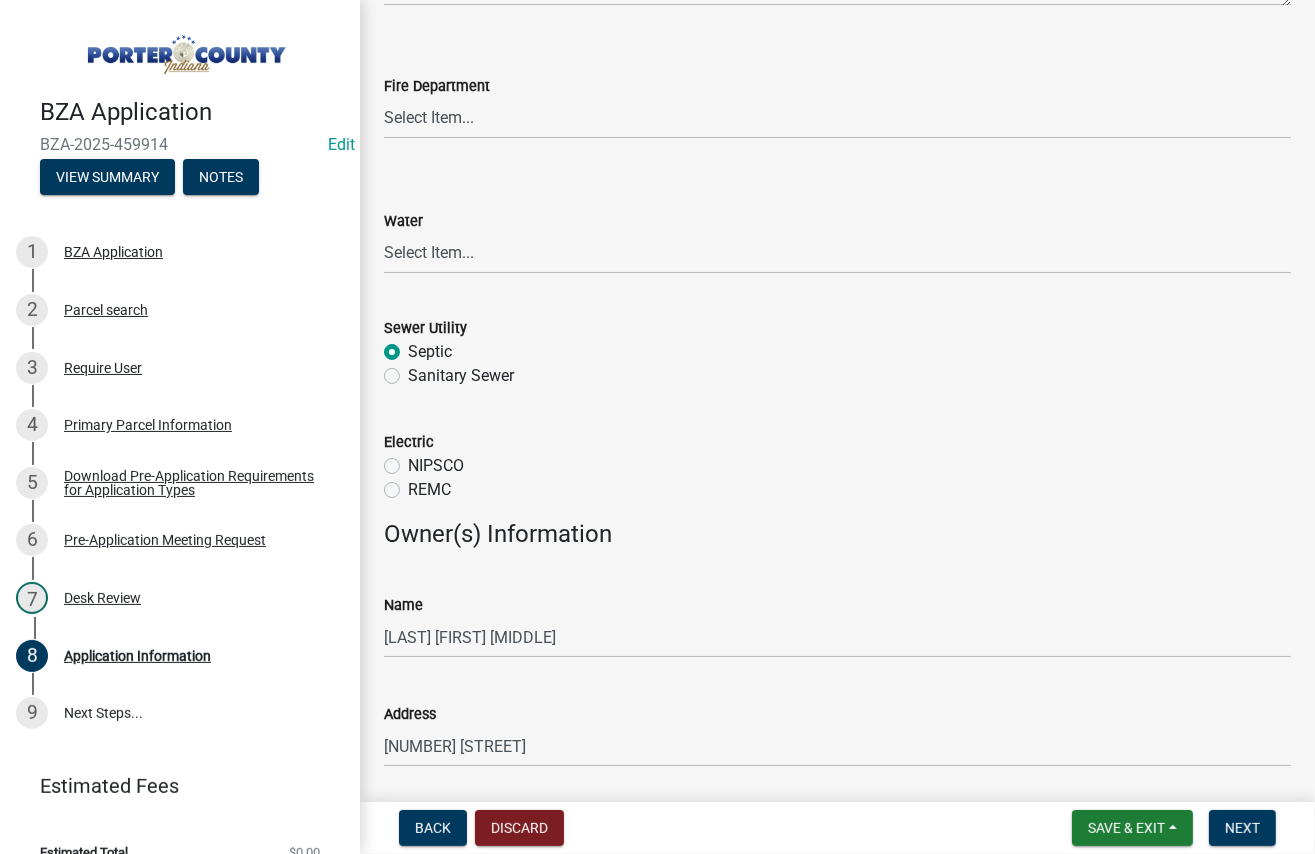 scroll, scrollTop: 1100, scrollLeft: 0, axis: vertical 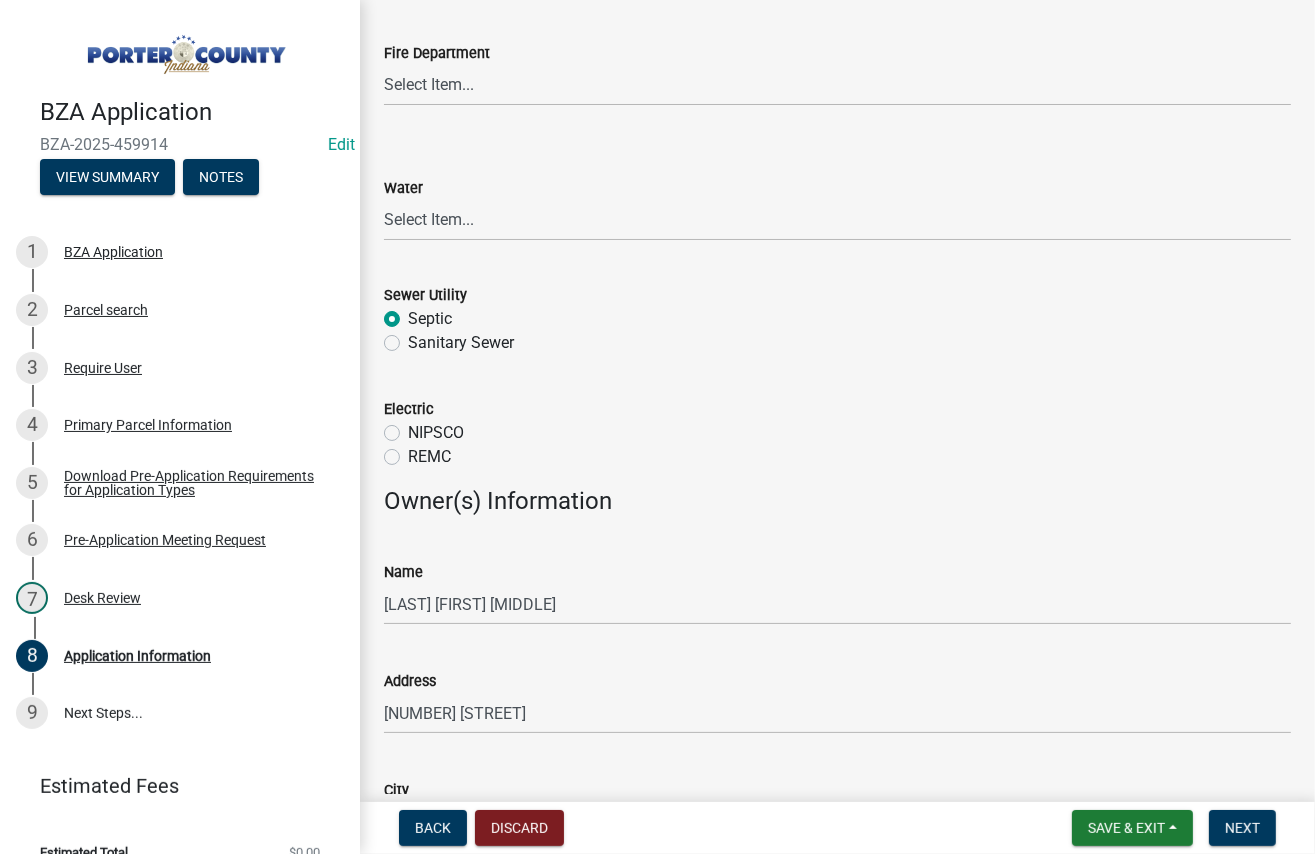 click on "NIPSCO" 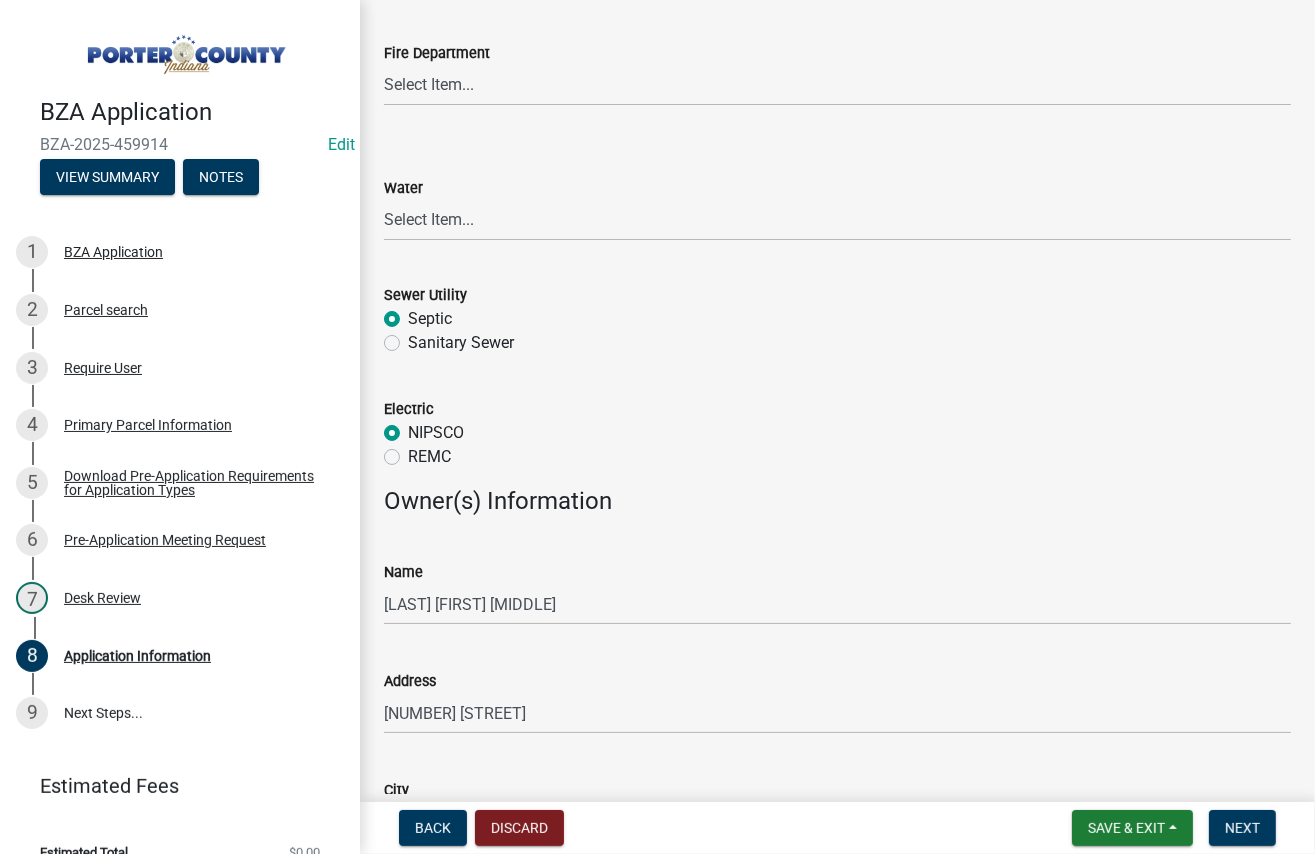 radio on "true" 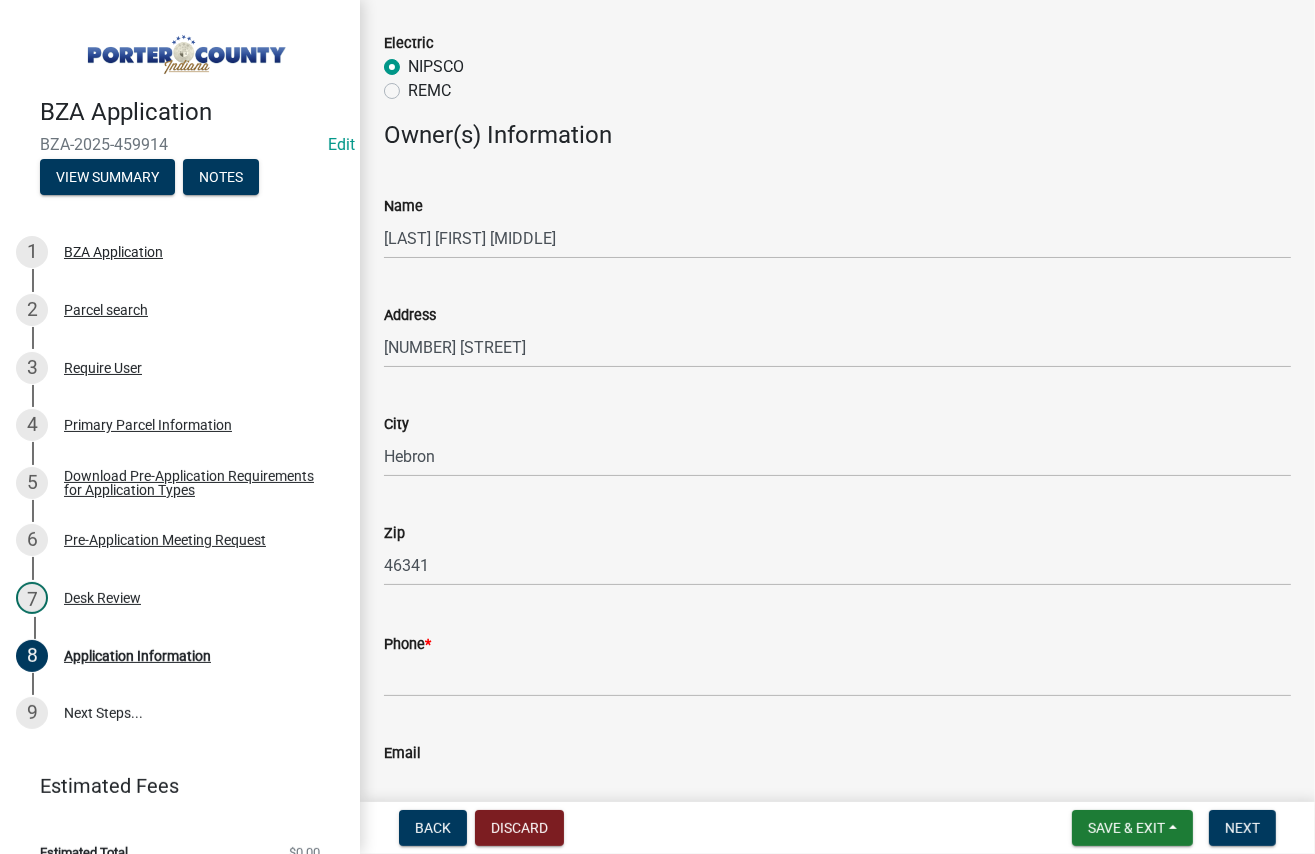 scroll, scrollTop: 1600, scrollLeft: 0, axis: vertical 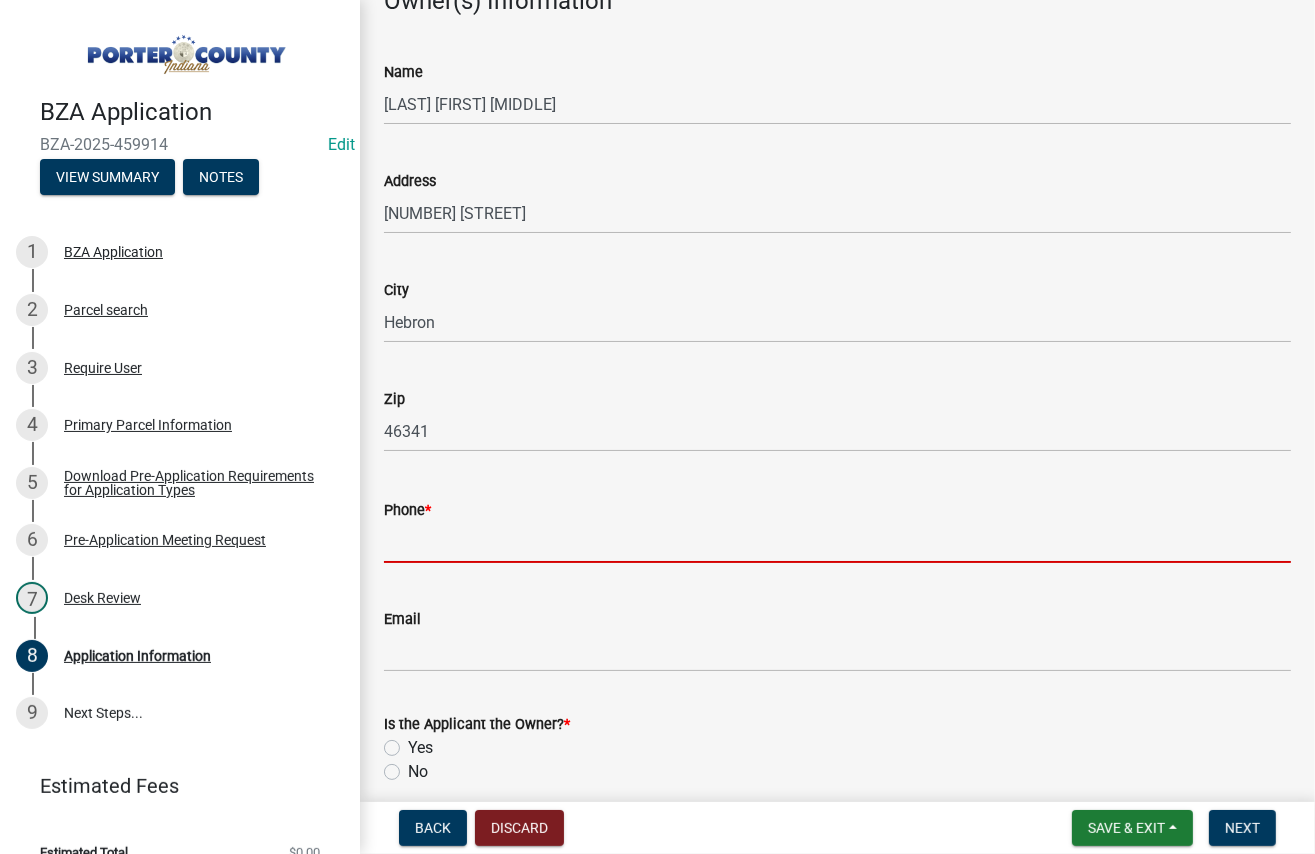 click on "Phone  *" at bounding box center (837, 542) 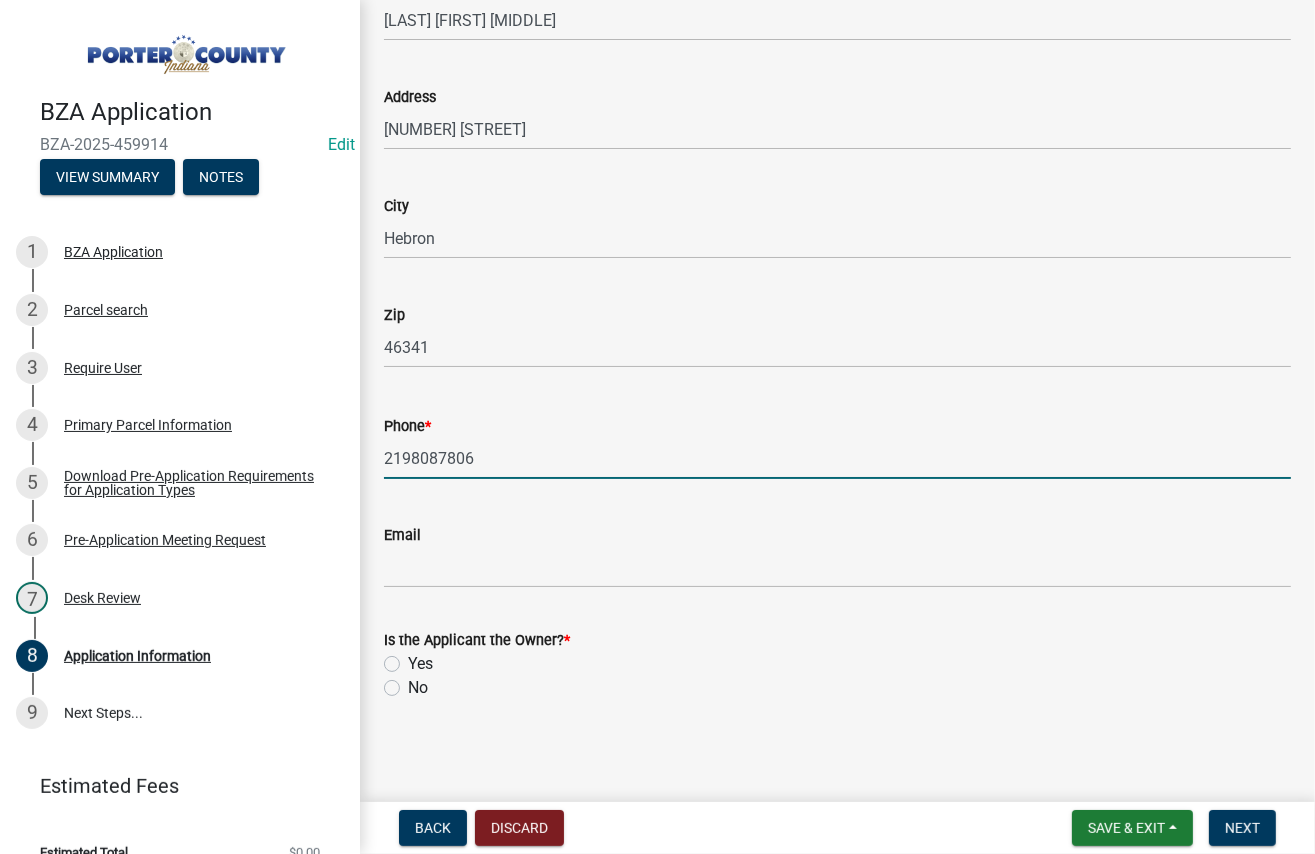 scroll, scrollTop: 1685, scrollLeft: 0, axis: vertical 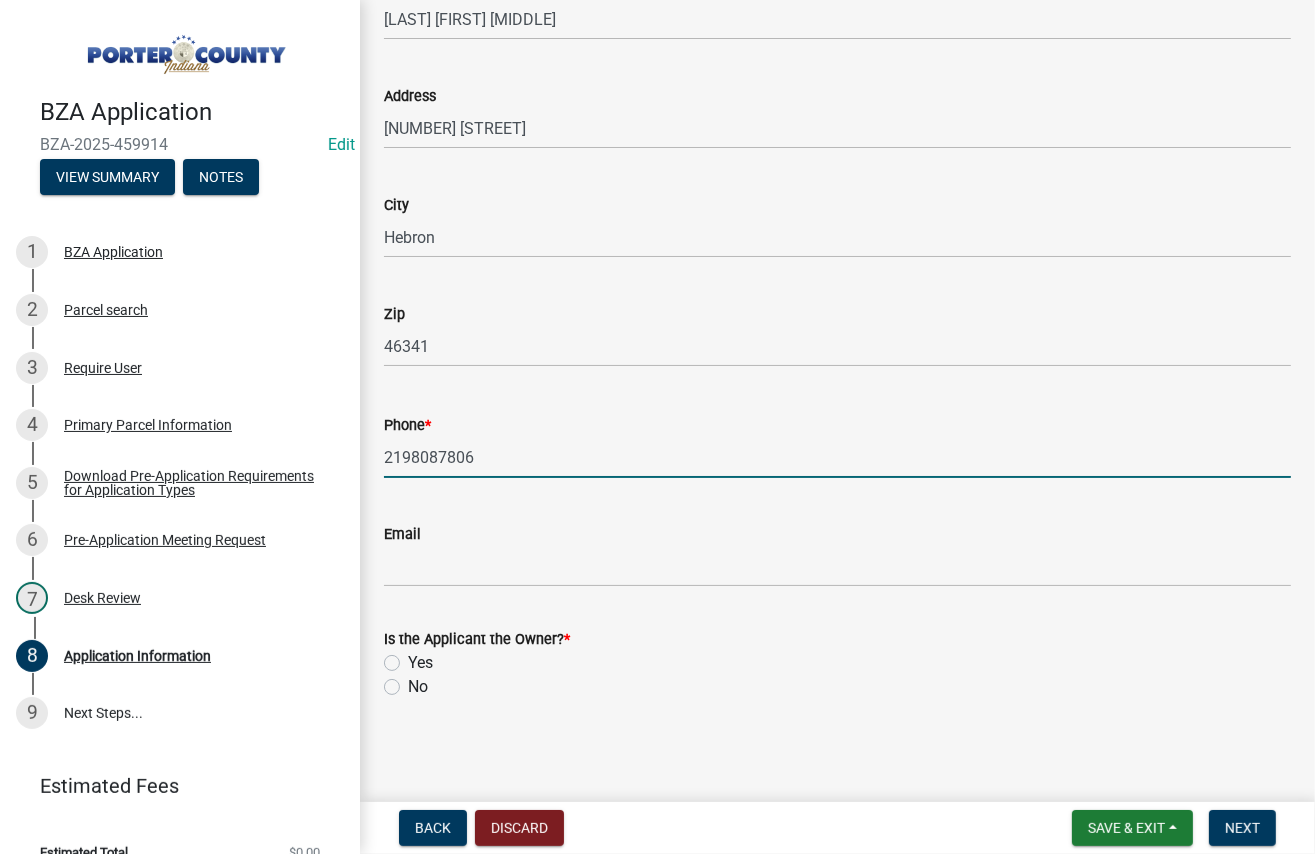 type on "2198087806" 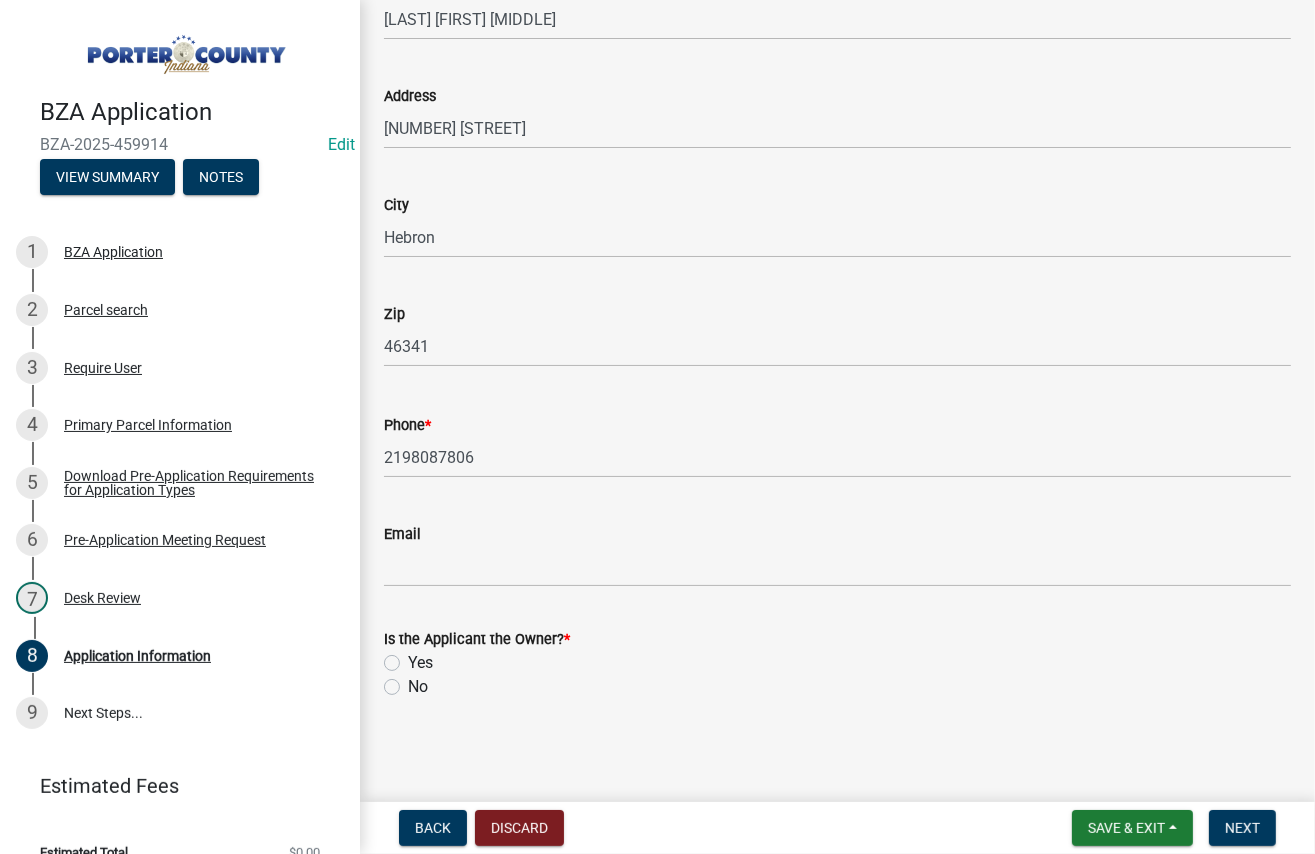 click on "Yes" 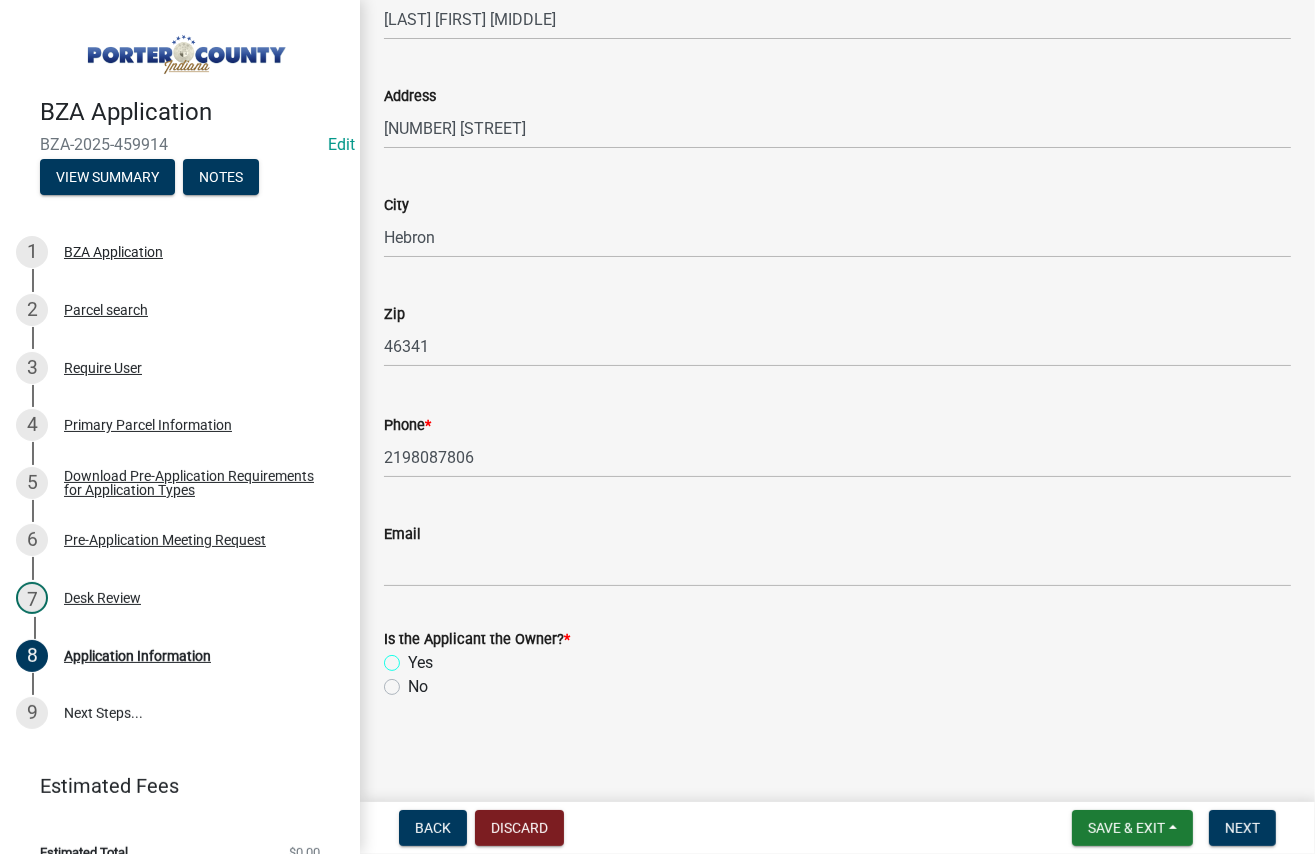 click on "Yes" at bounding box center [414, 657] 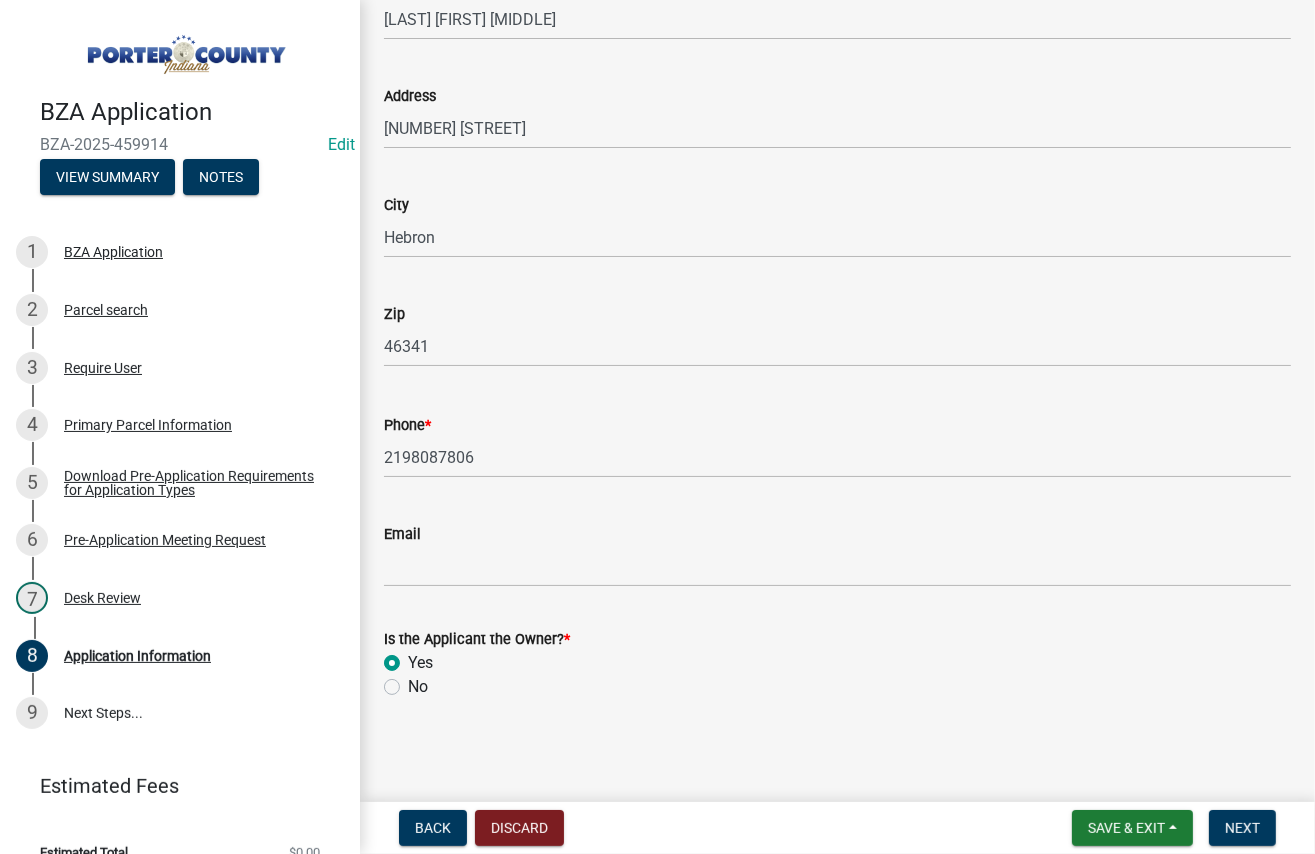 radio on "true" 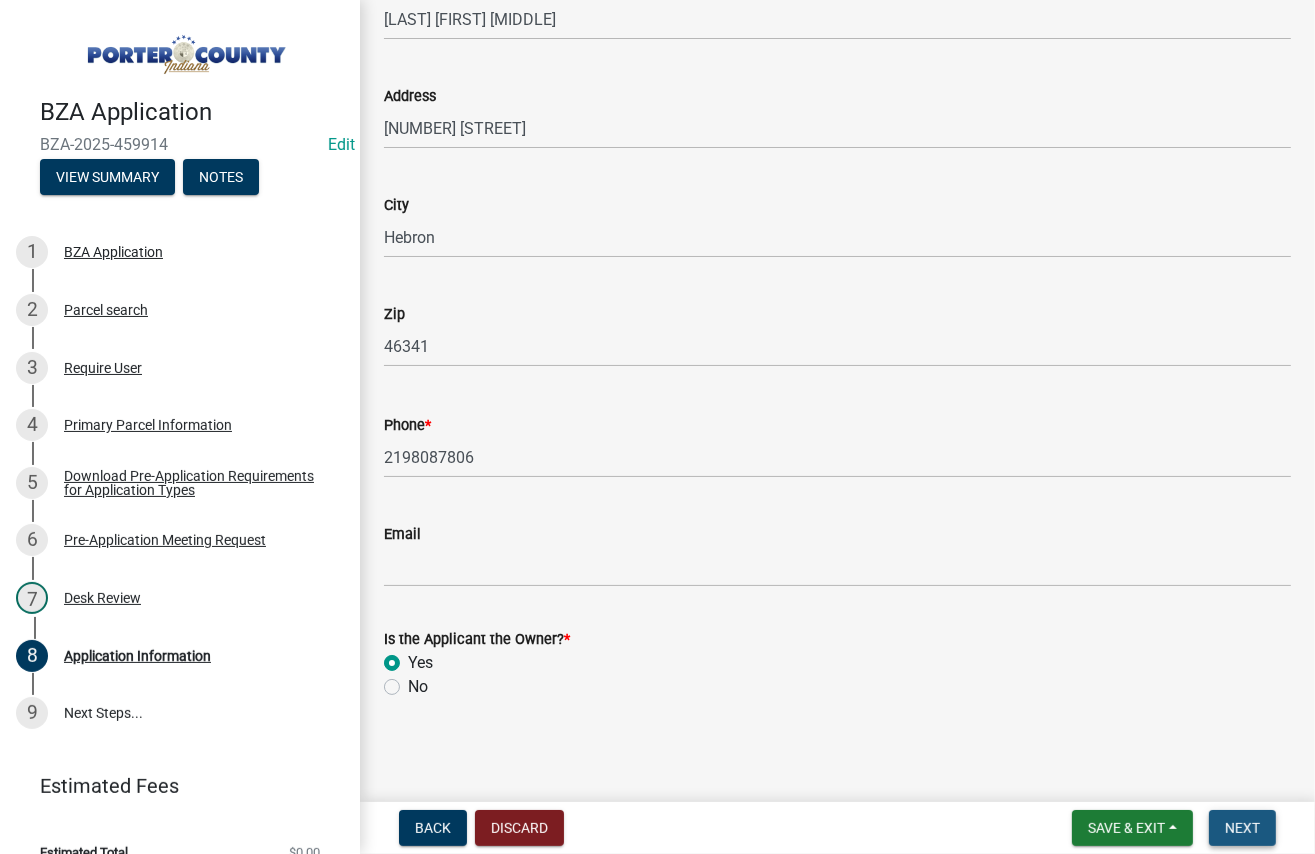 click on "Next" at bounding box center (1242, 828) 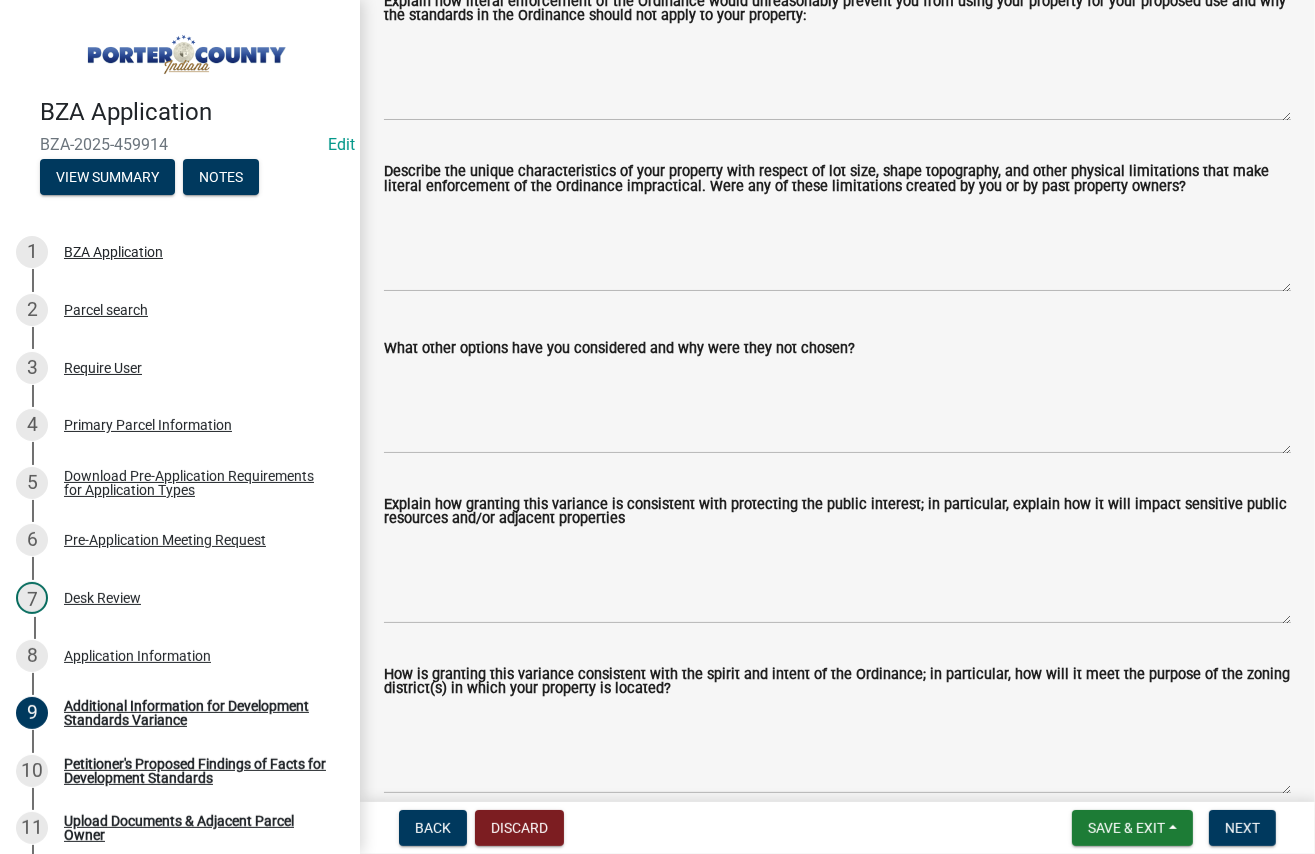 scroll, scrollTop: 636, scrollLeft: 0, axis: vertical 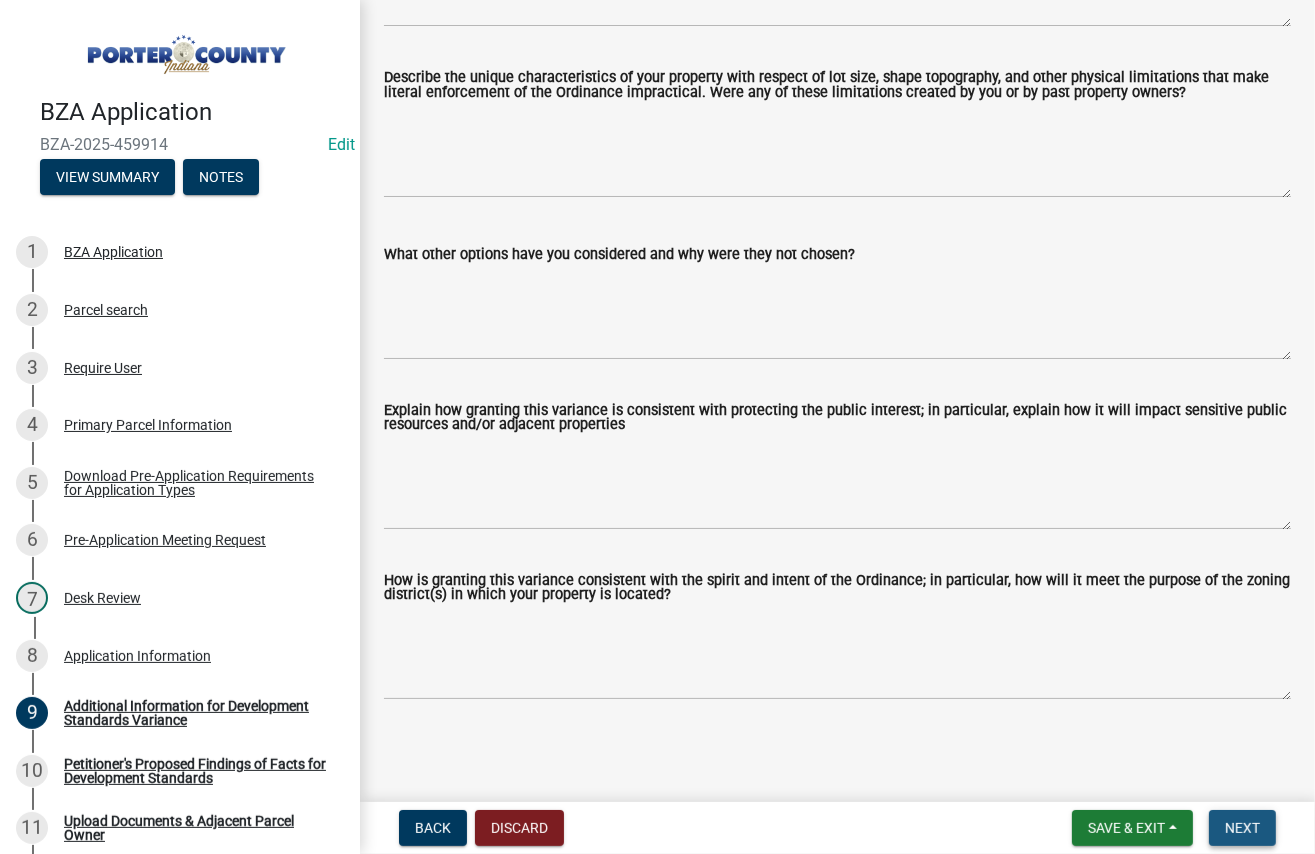 click on "Next" at bounding box center (1242, 828) 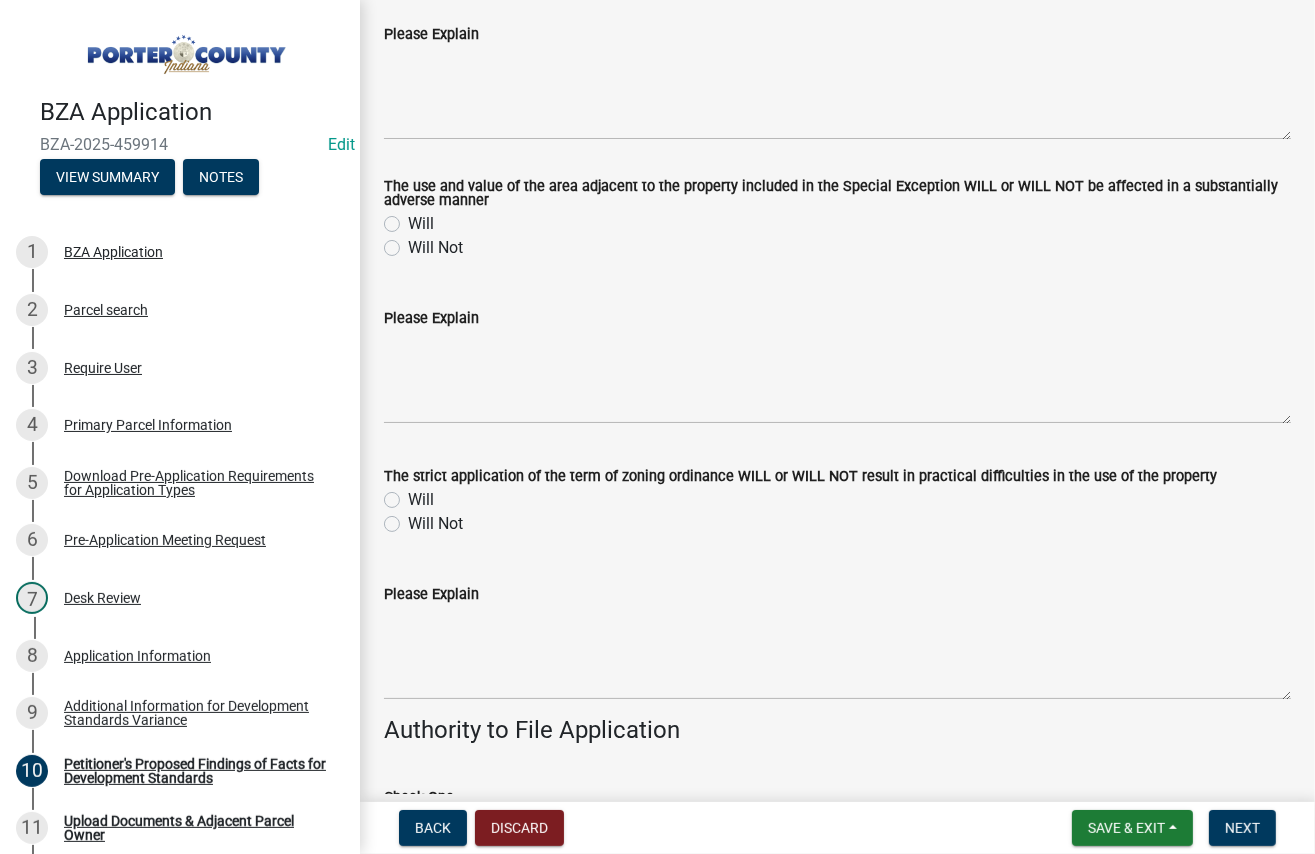 scroll, scrollTop: 400, scrollLeft: 0, axis: vertical 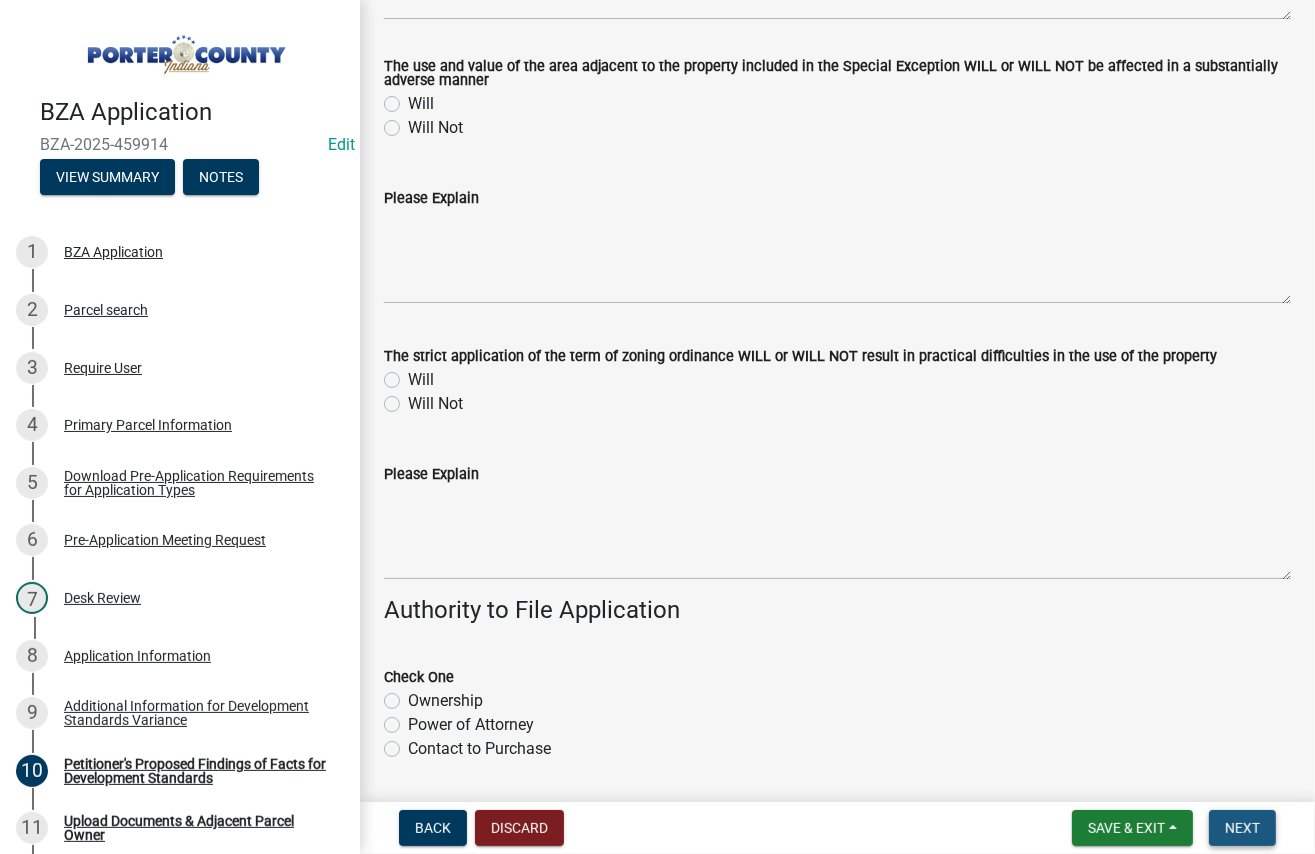 click on "Next" at bounding box center [1242, 828] 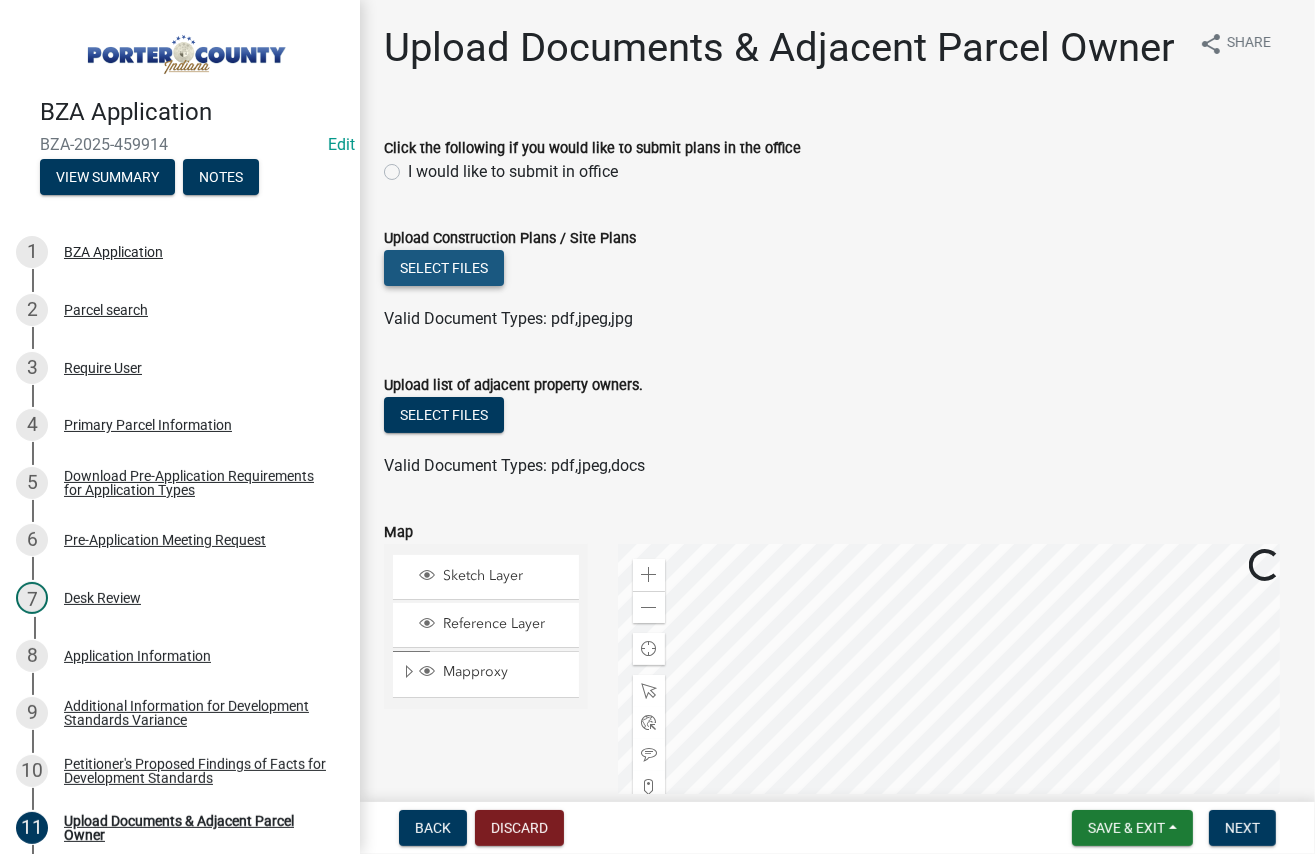 click on "Select files" 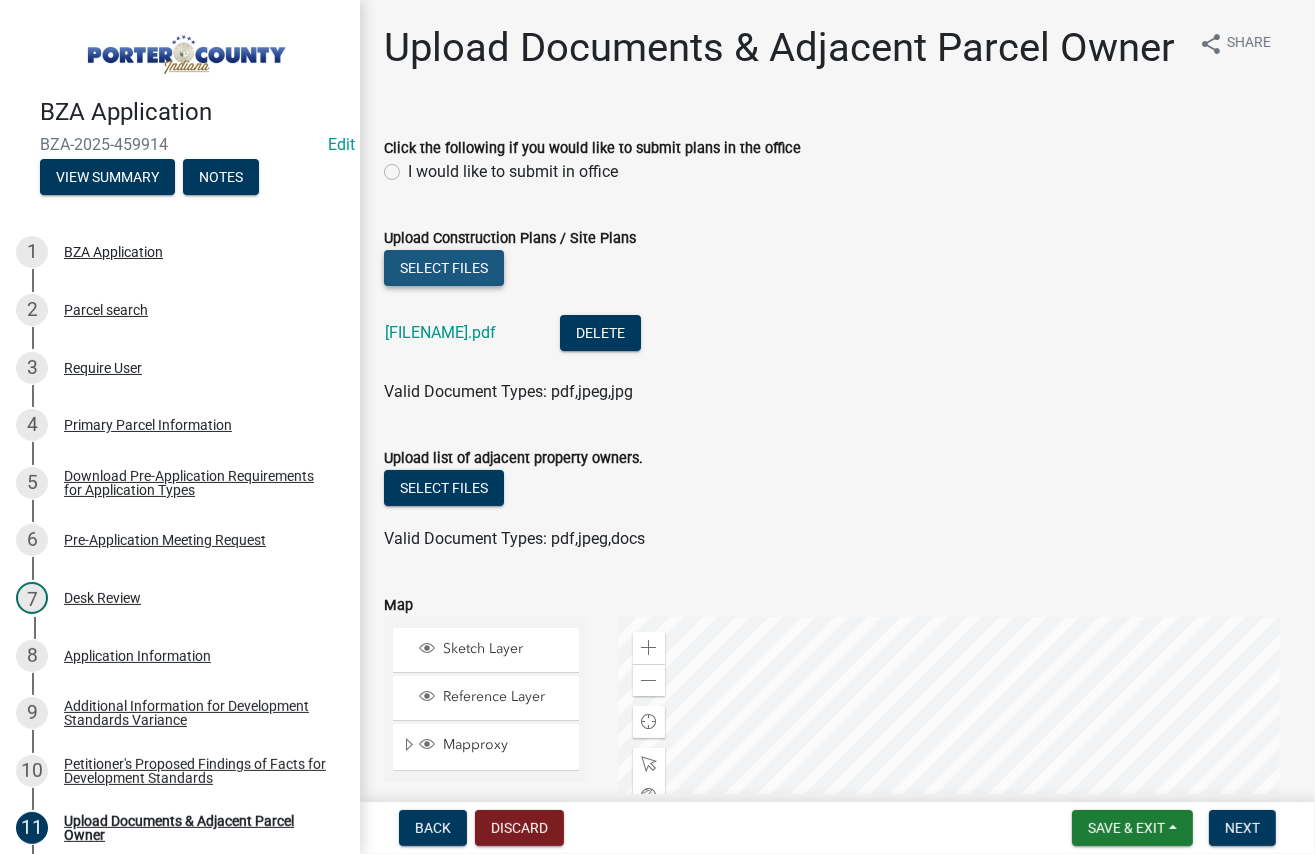 click on "Select files" 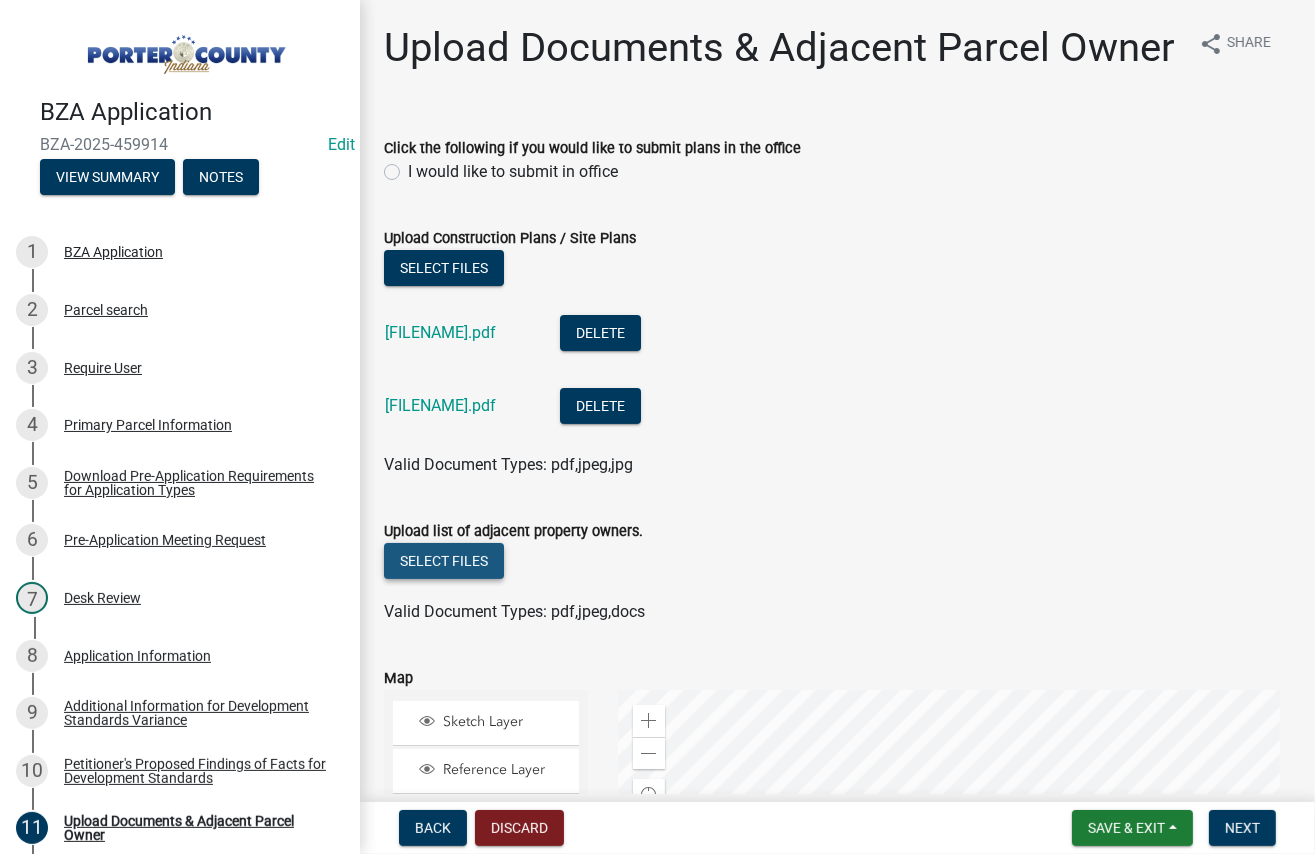 click on "Select files" 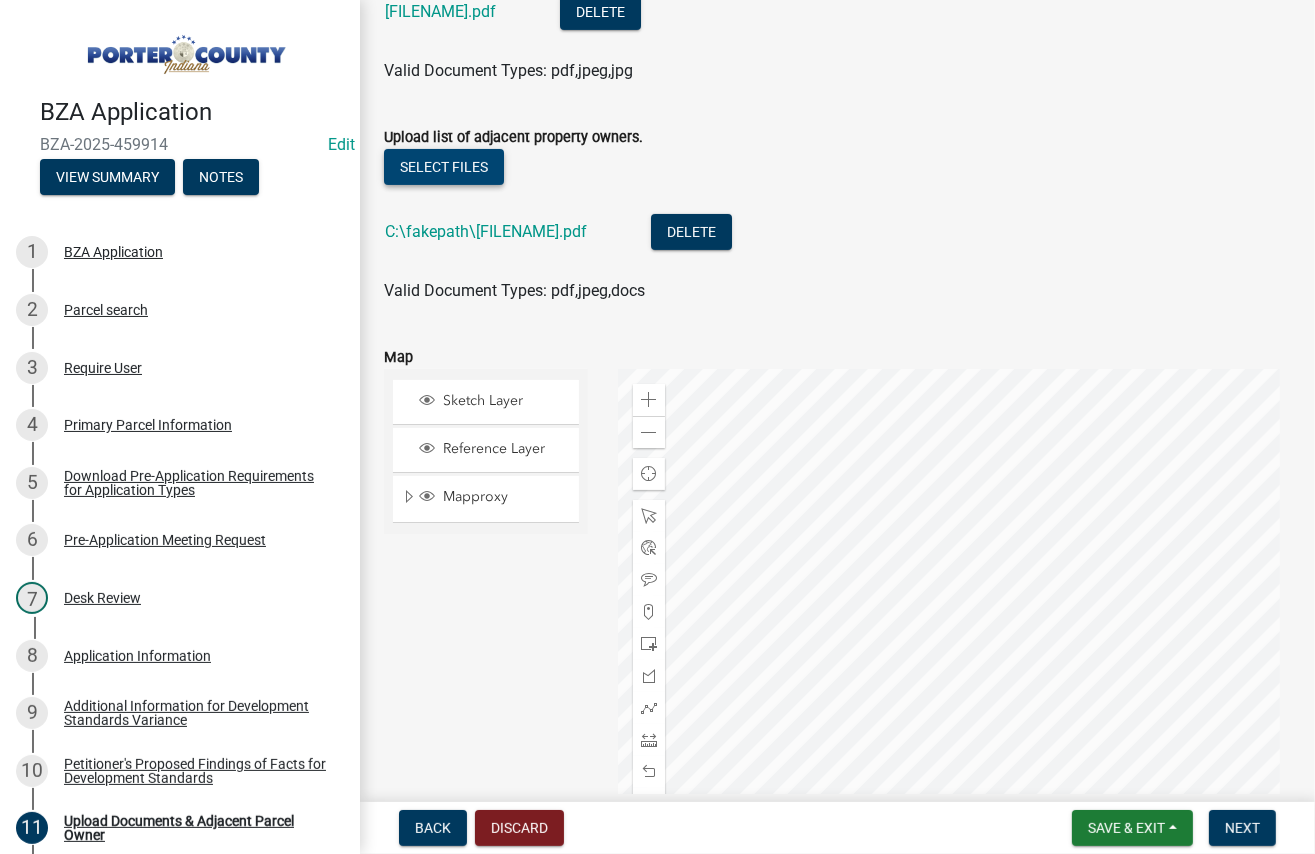 scroll, scrollTop: 400, scrollLeft: 0, axis: vertical 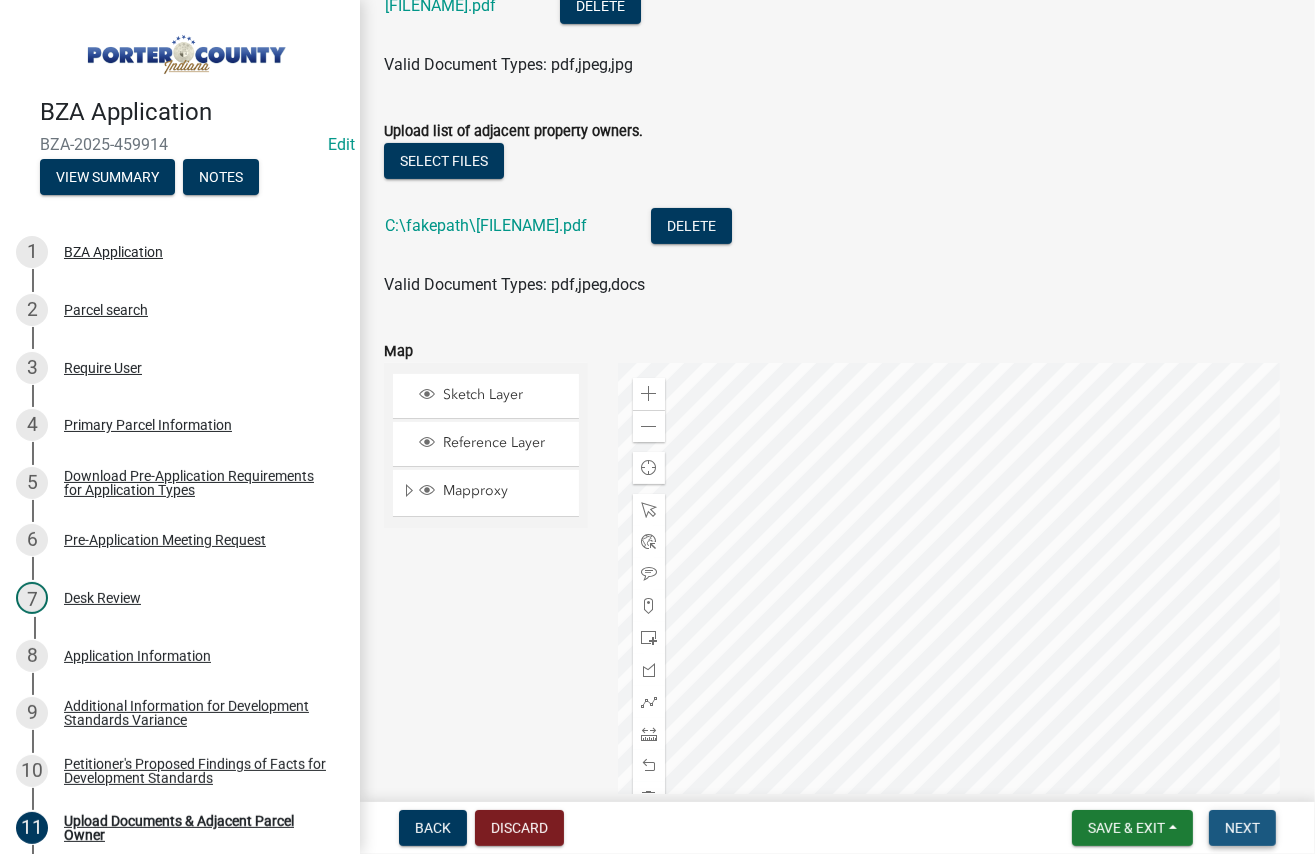 click on "Next" at bounding box center [1242, 828] 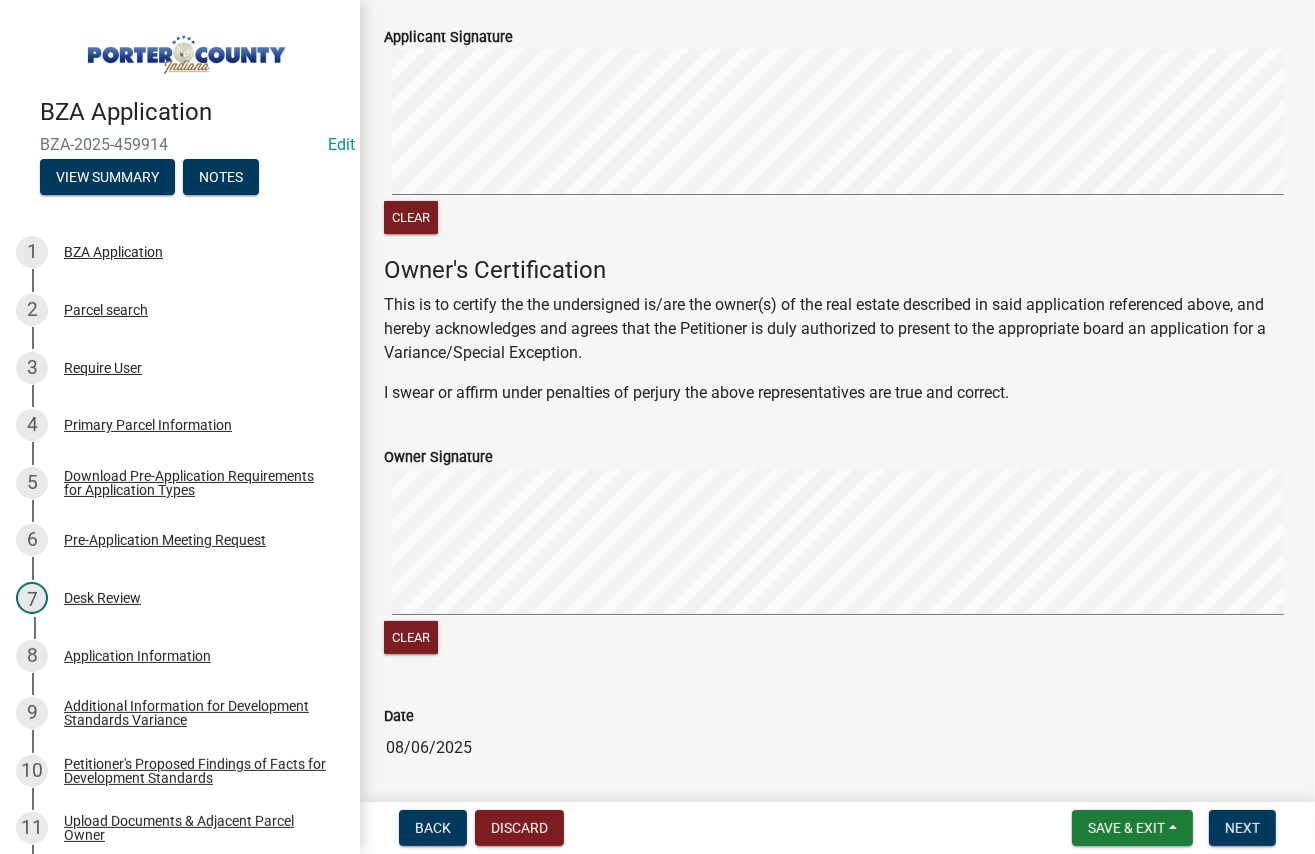 scroll, scrollTop: 407, scrollLeft: 0, axis: vertical 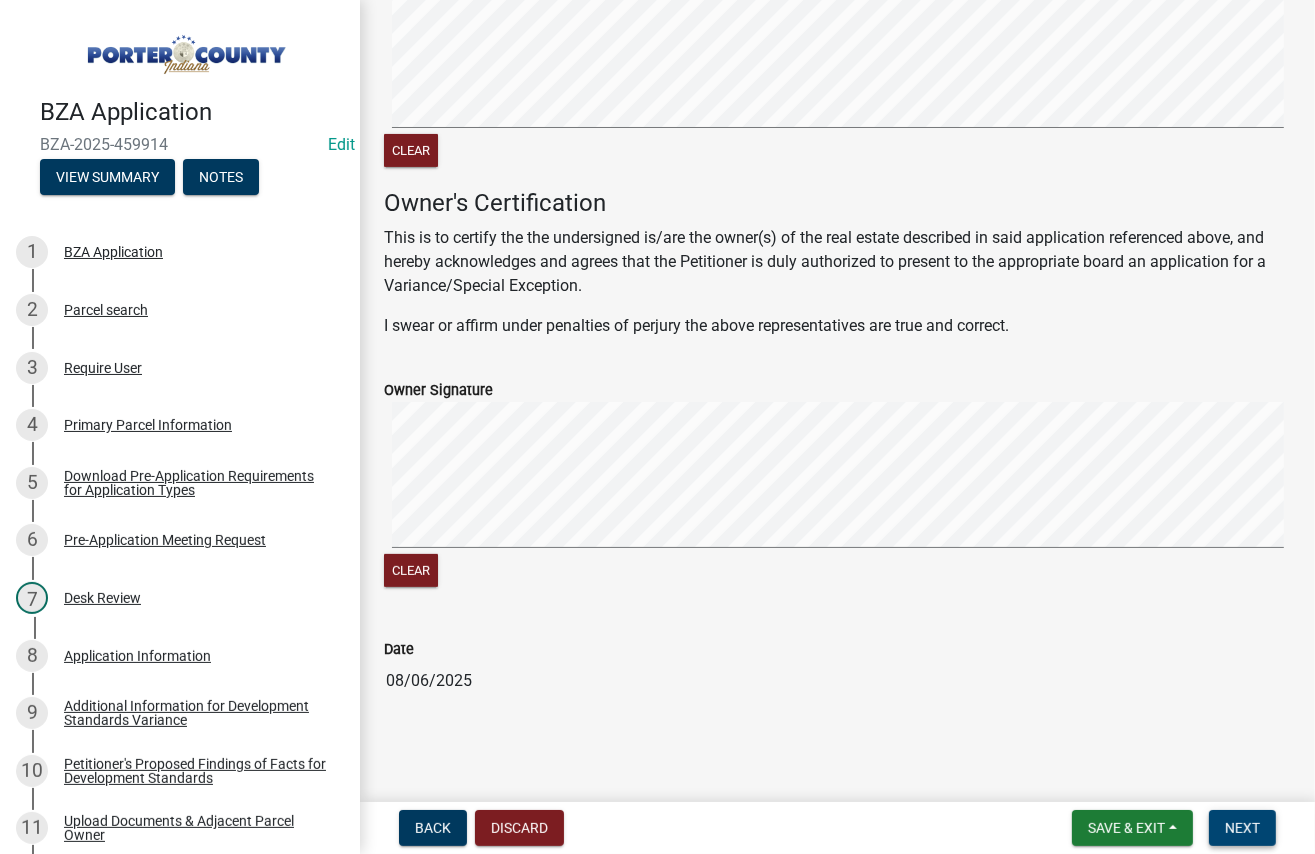 click on "Next" at bounding box center (1242, 828) 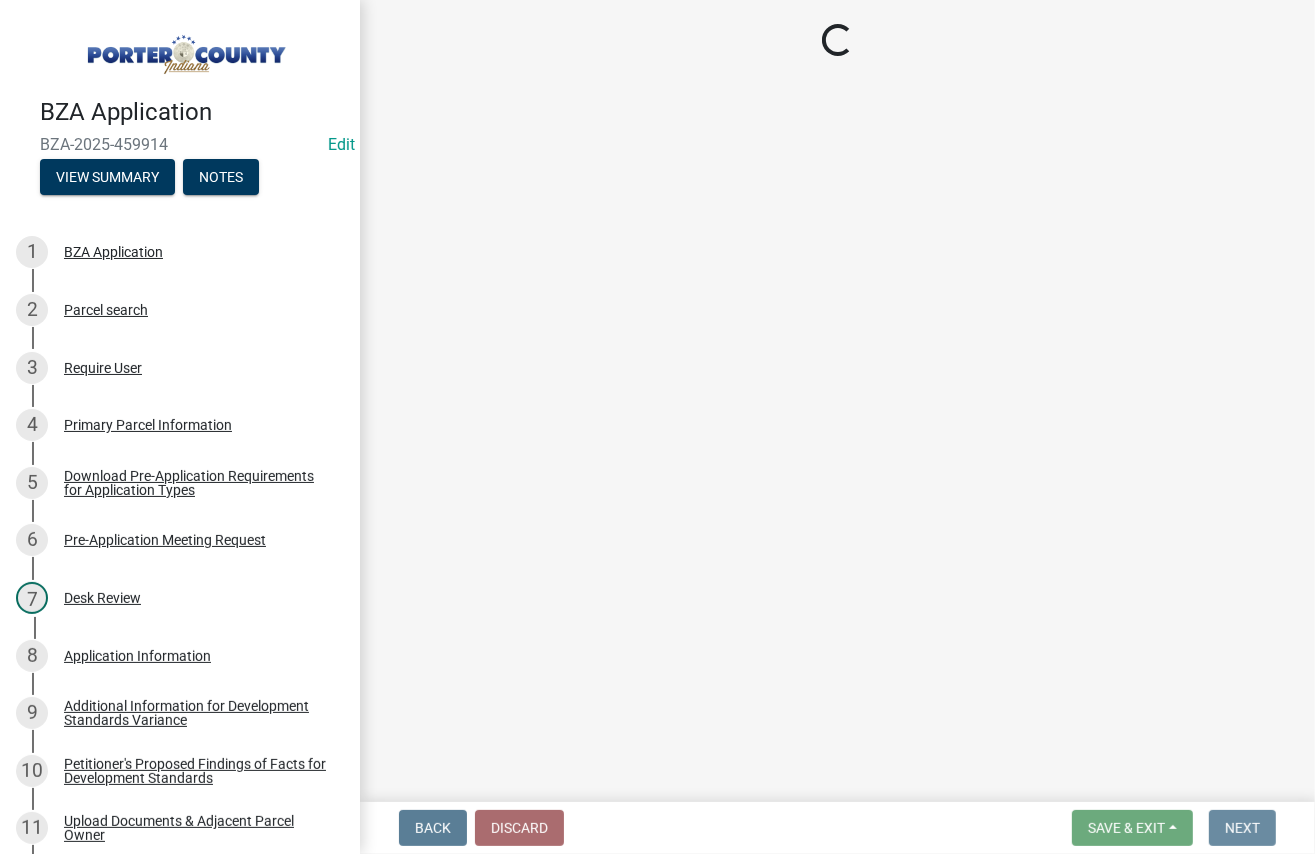 scroll, scrollTop: 0, scrollLeft: 0, axis: both 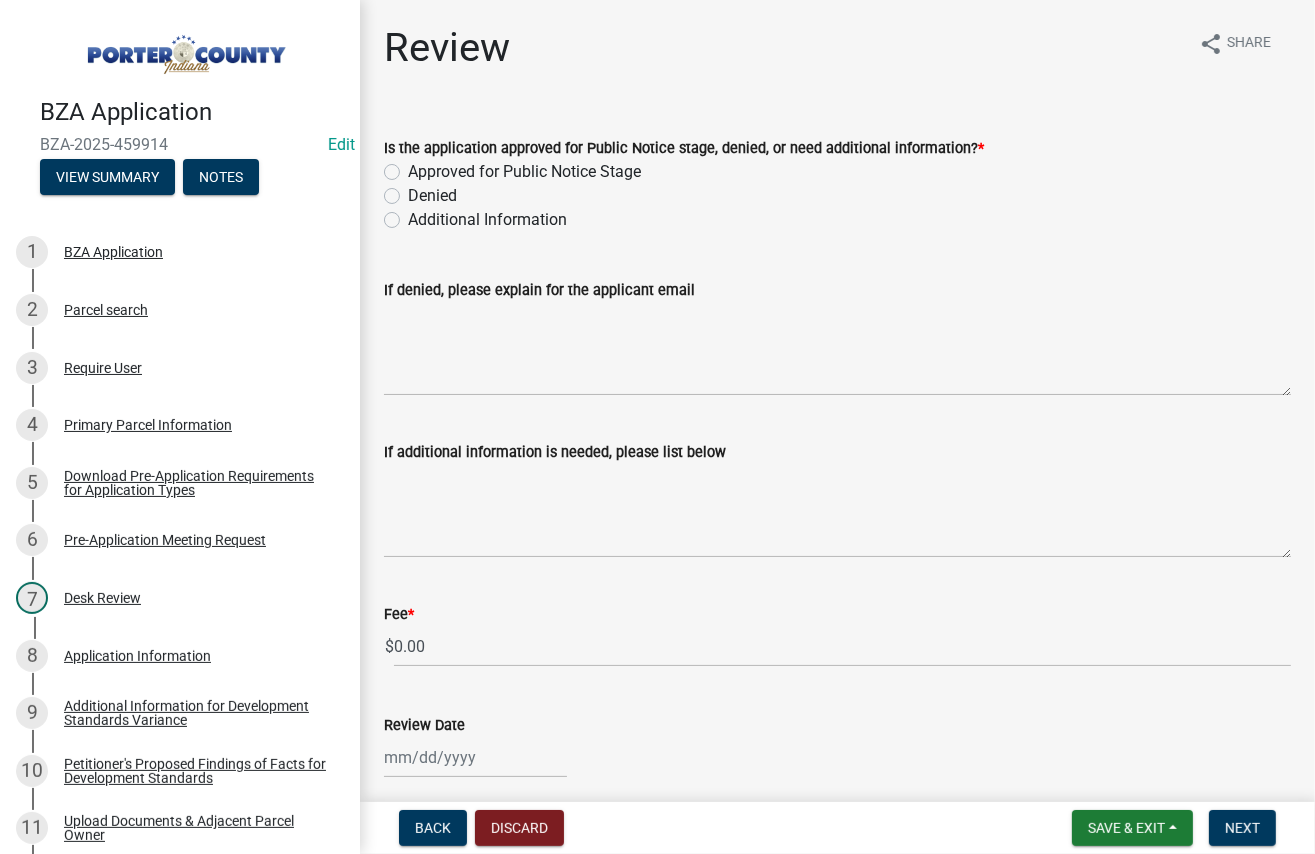 click on "Approved for Public Notice Stage" 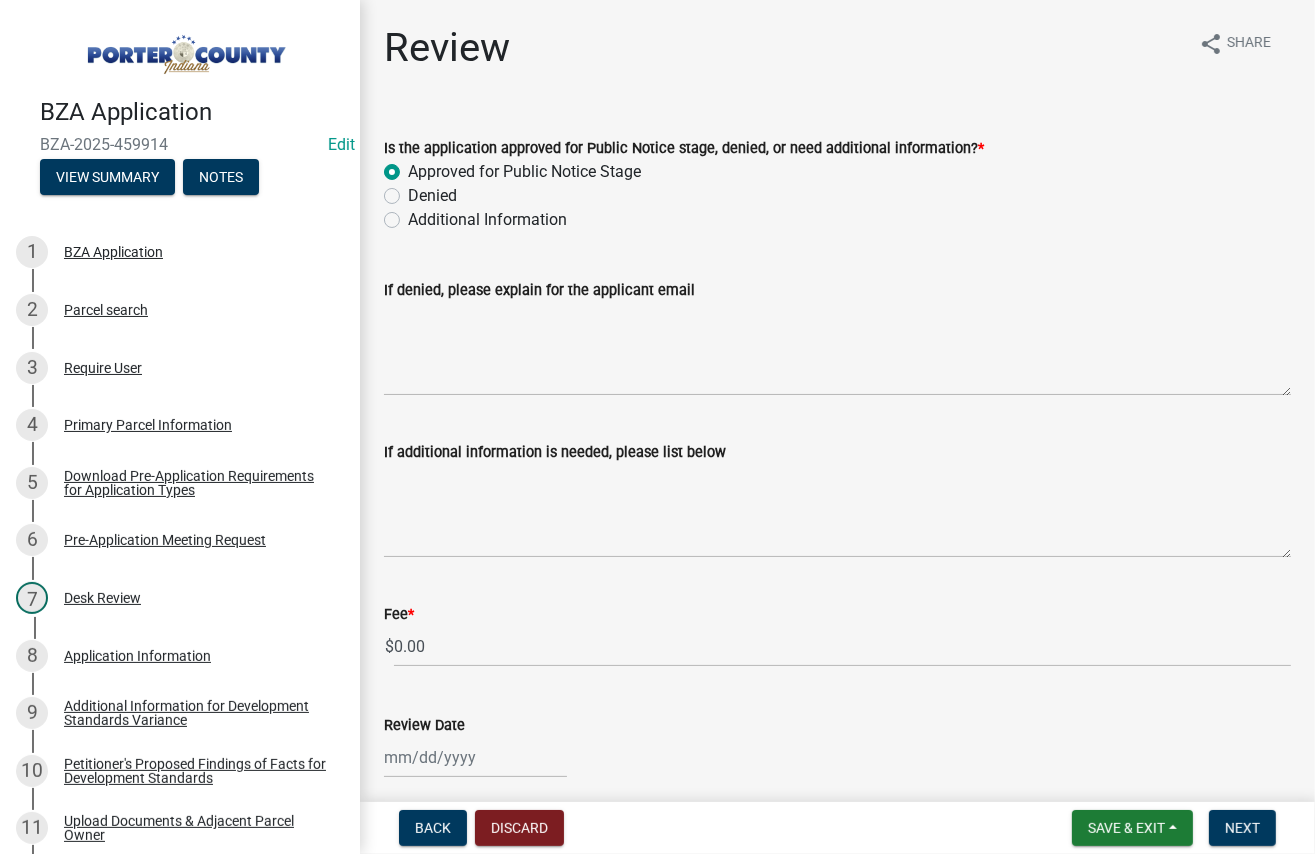 radio on "true" 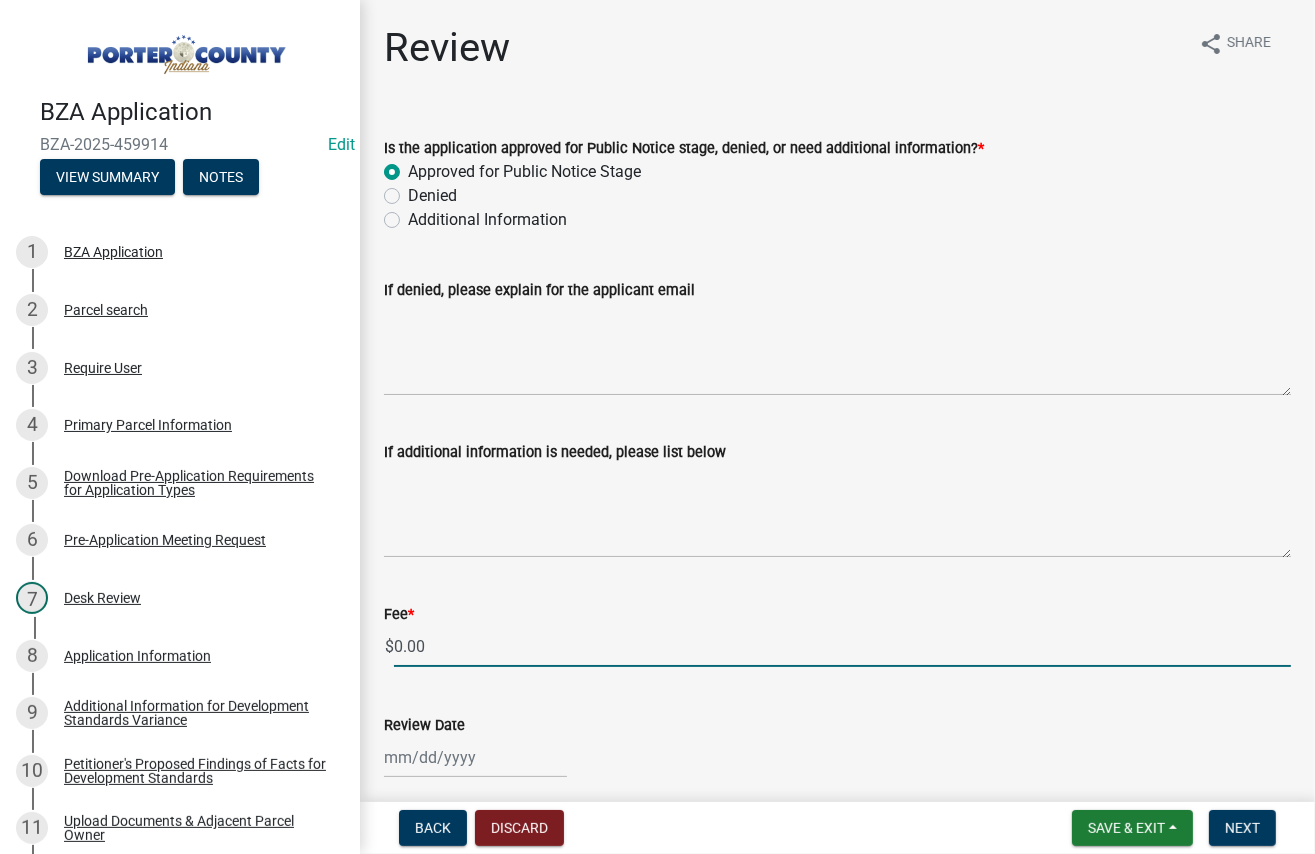 click on "0.00" at bounding box center (842, 646) 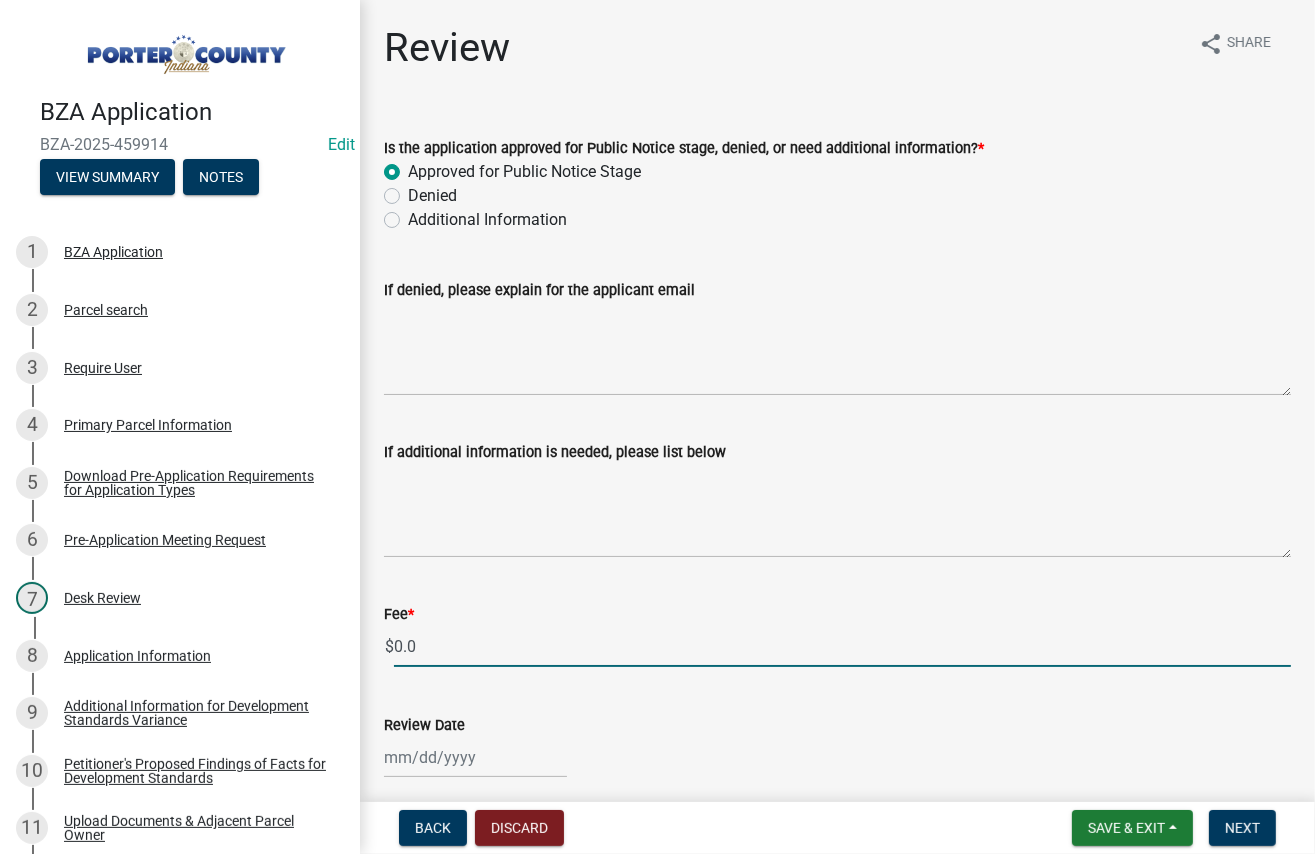 type on "0" 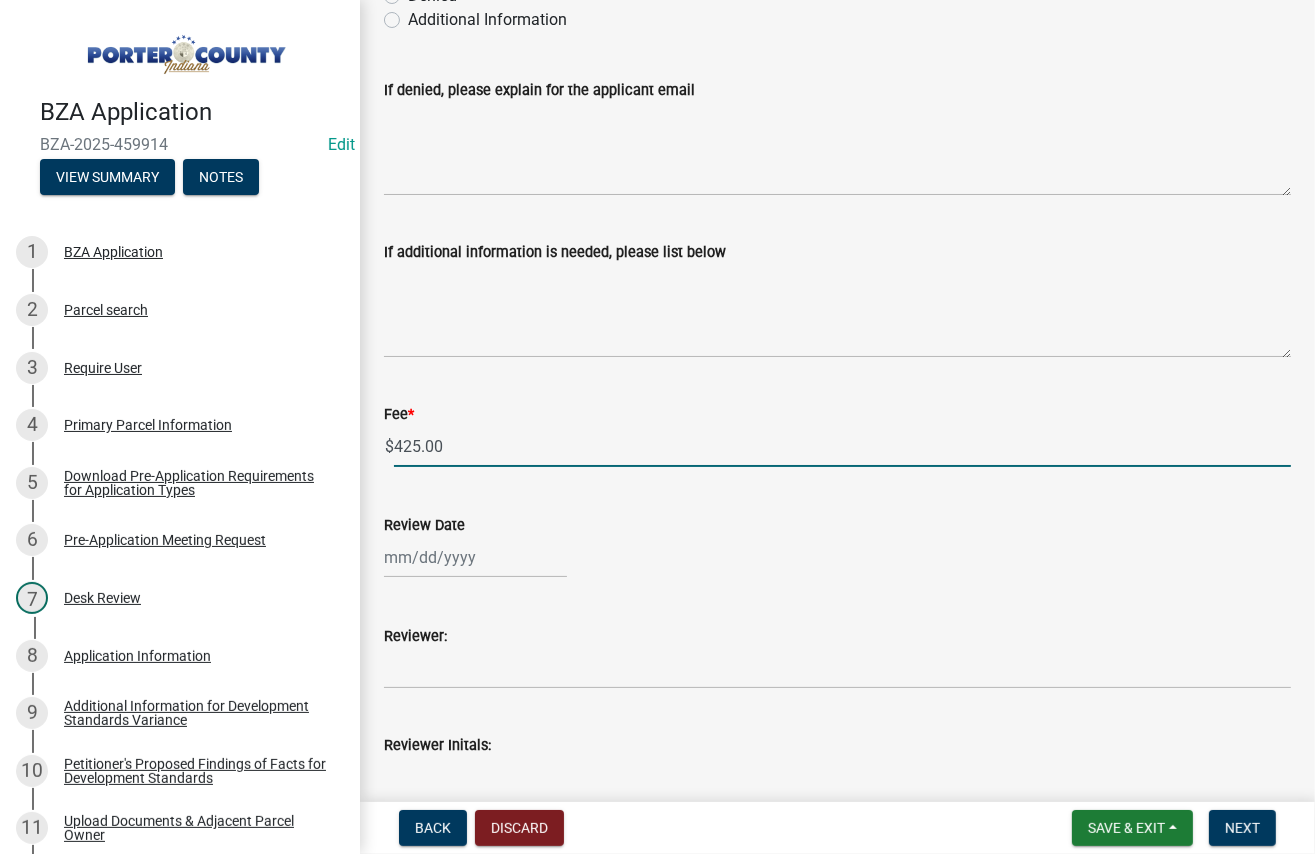 scroll, scrollTop: 297, scrollLeft: 0, axis: vertical 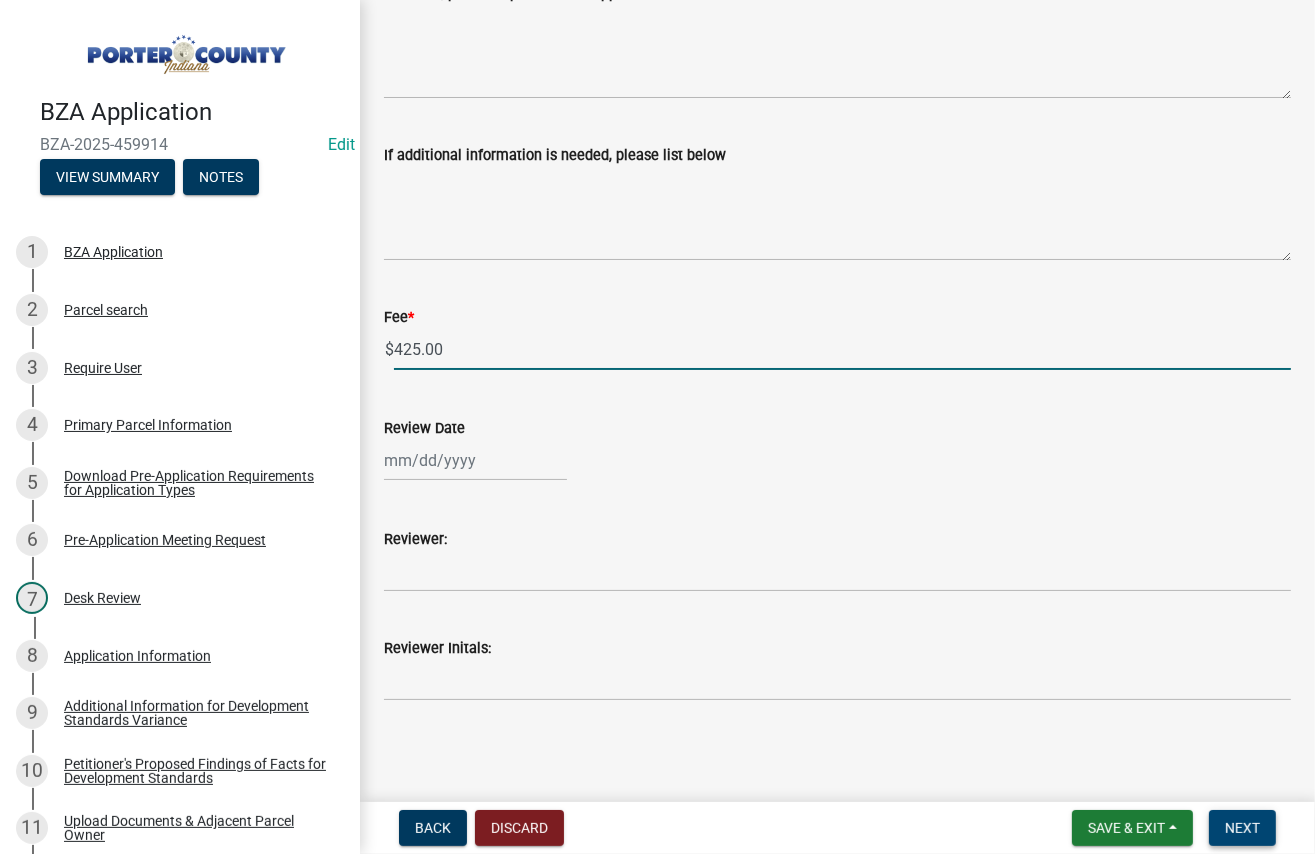 type on "425.00" 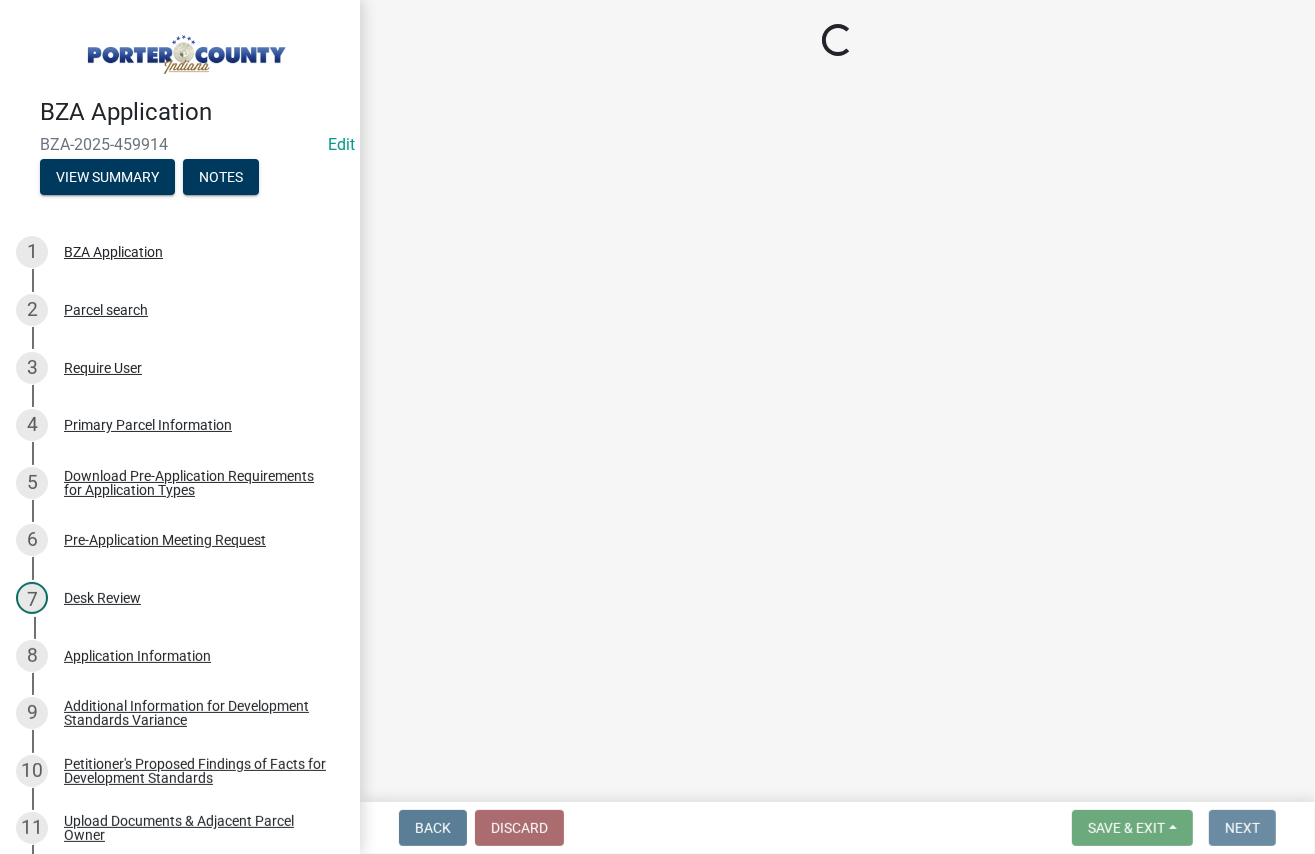 scroll, scrollTop: 0, scrollLeft: 0, axis: both 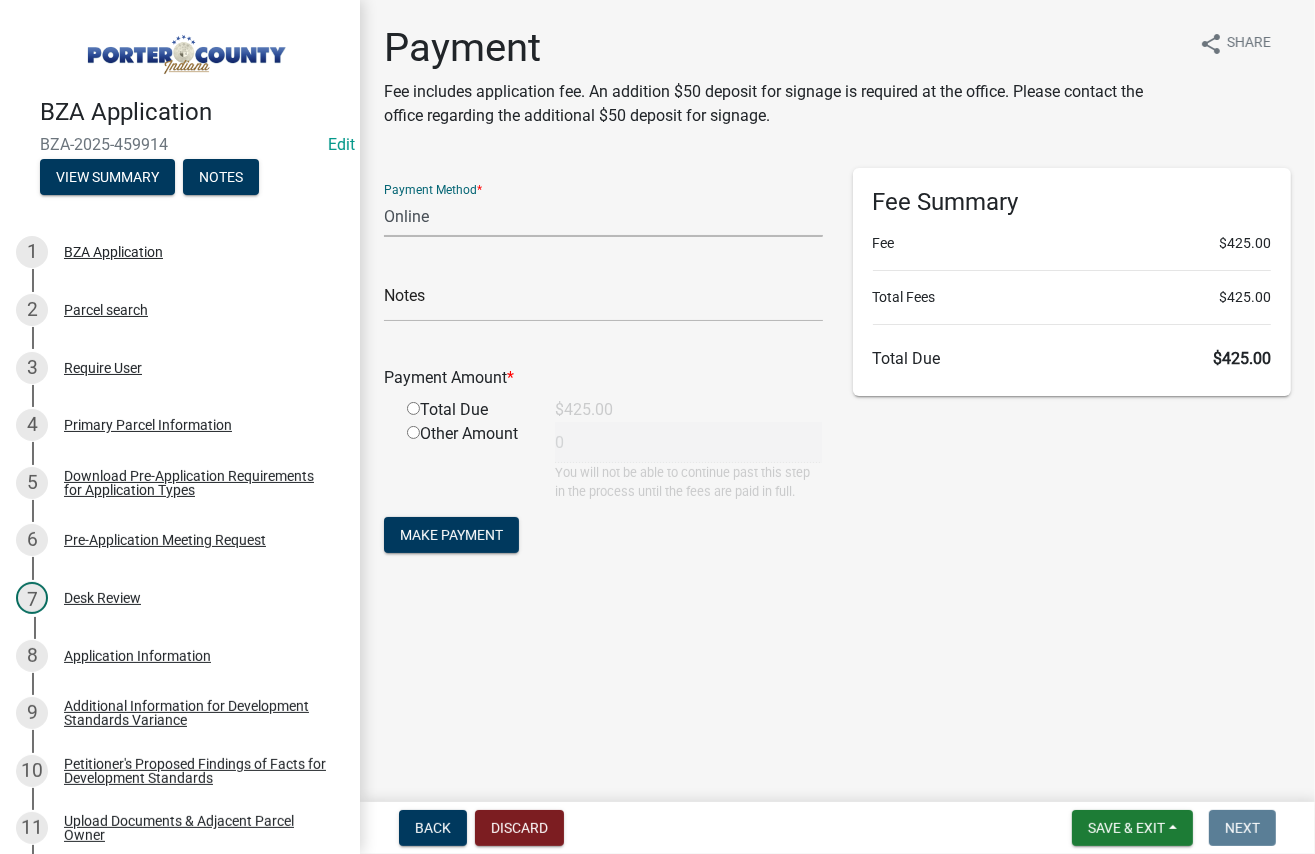 click on "Credit Card POS Check Cash Online" 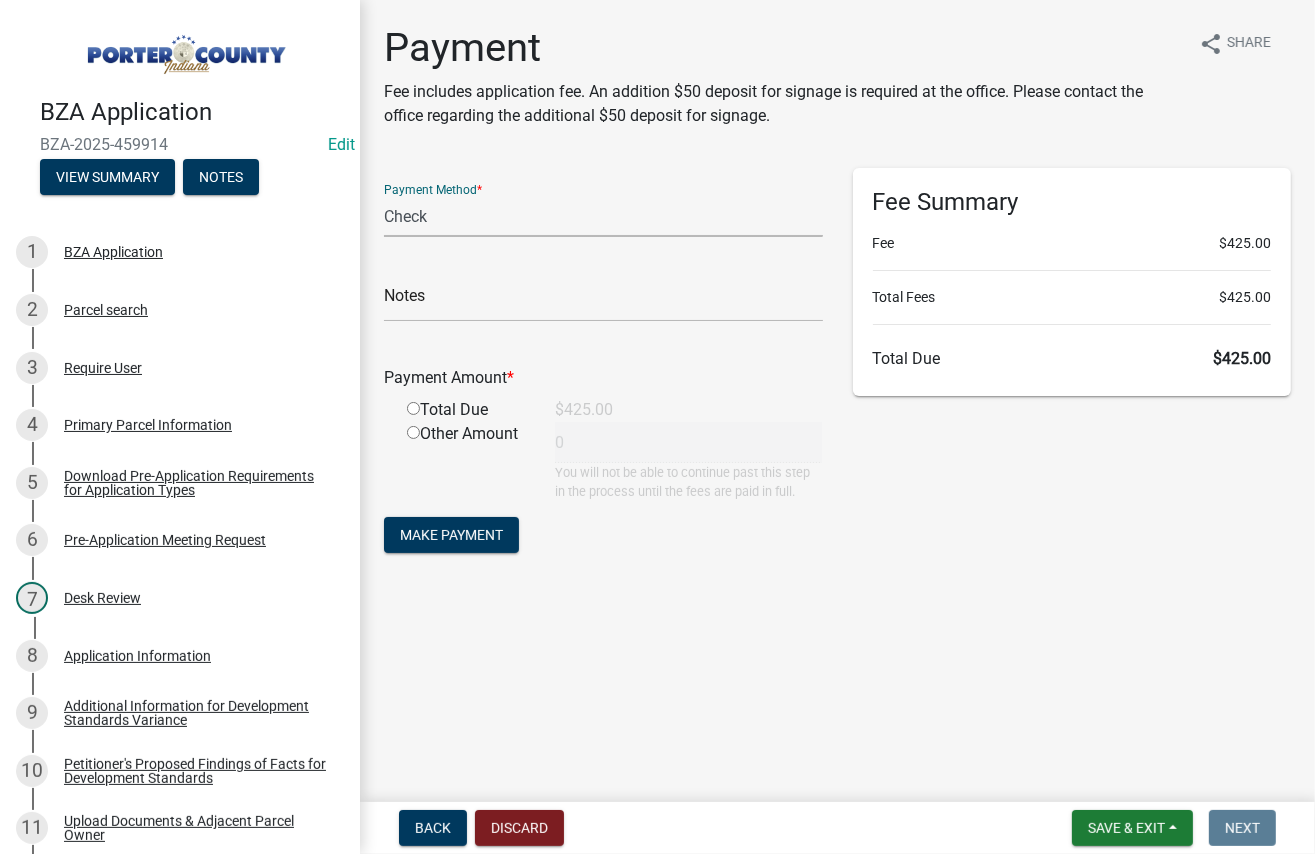 click on "Credit Card POS Check Cash Online" 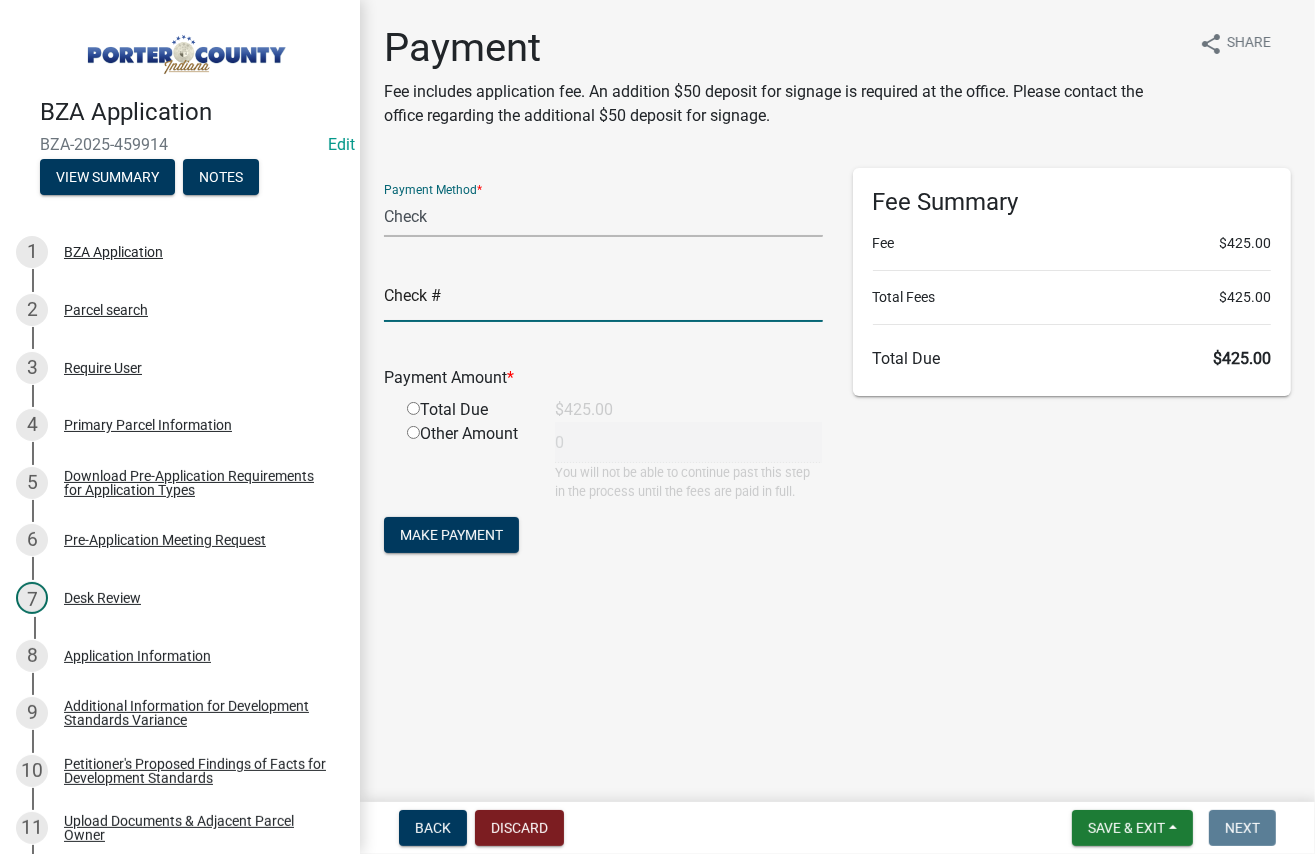 click 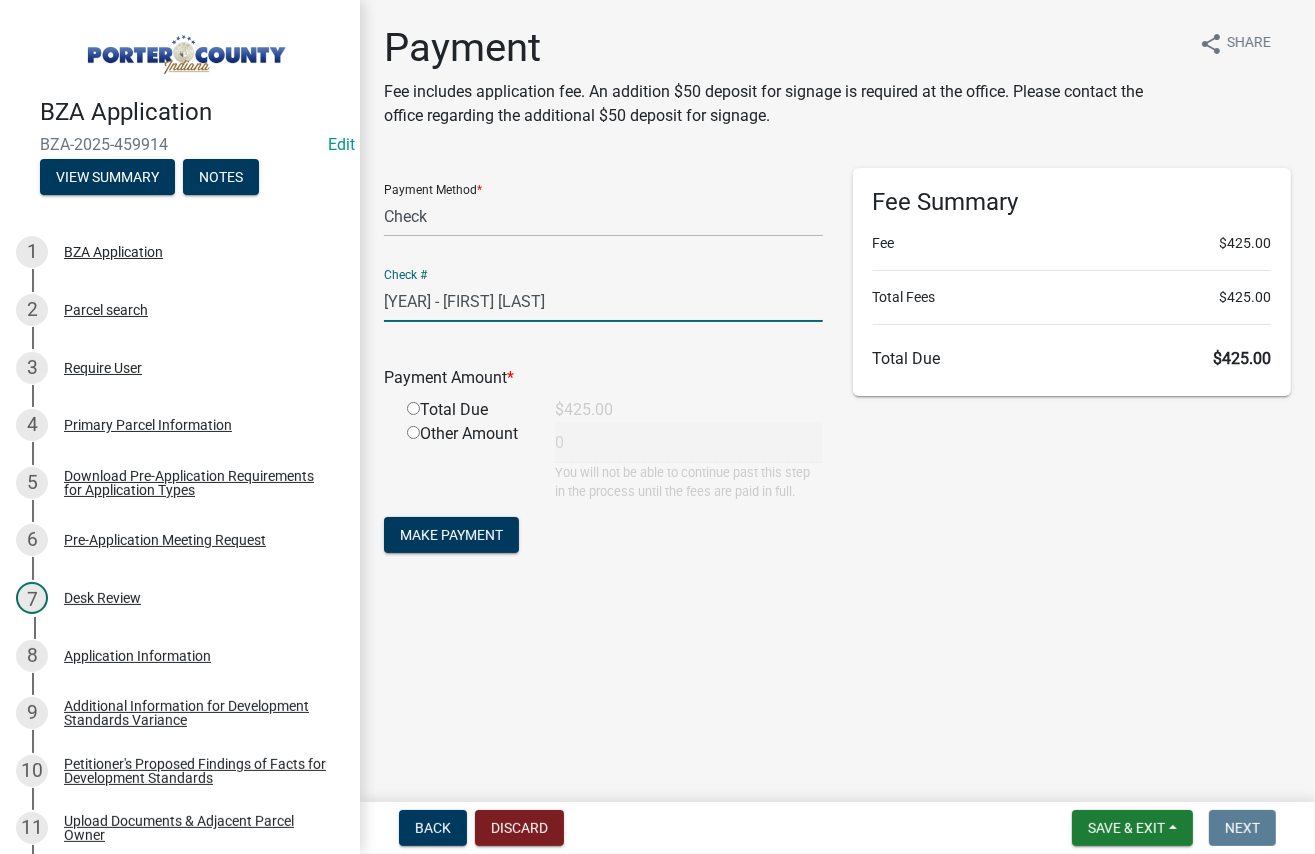 click on "[YEAR] - [FIRST] [LAST]" 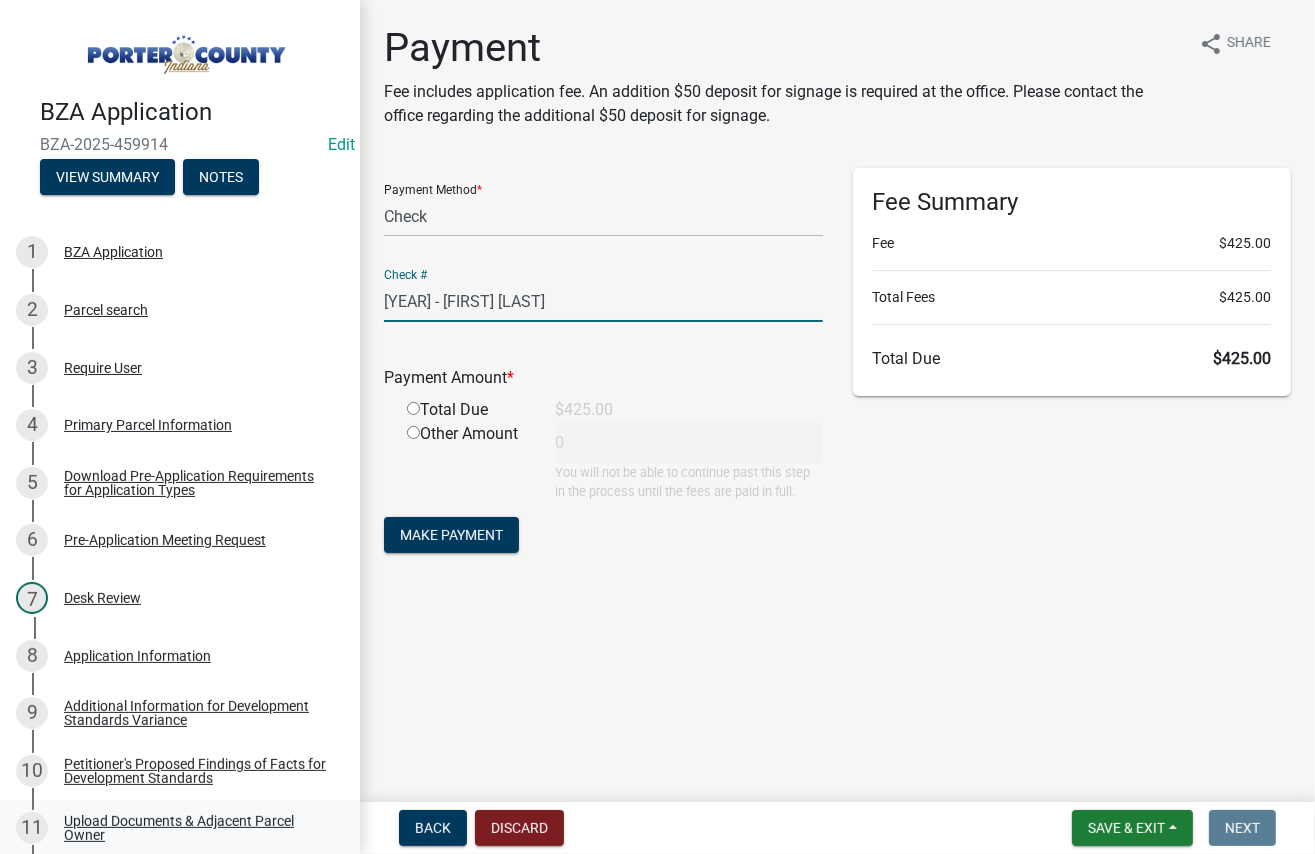 type on "[YEAR] - [FIRST] [LAST]" 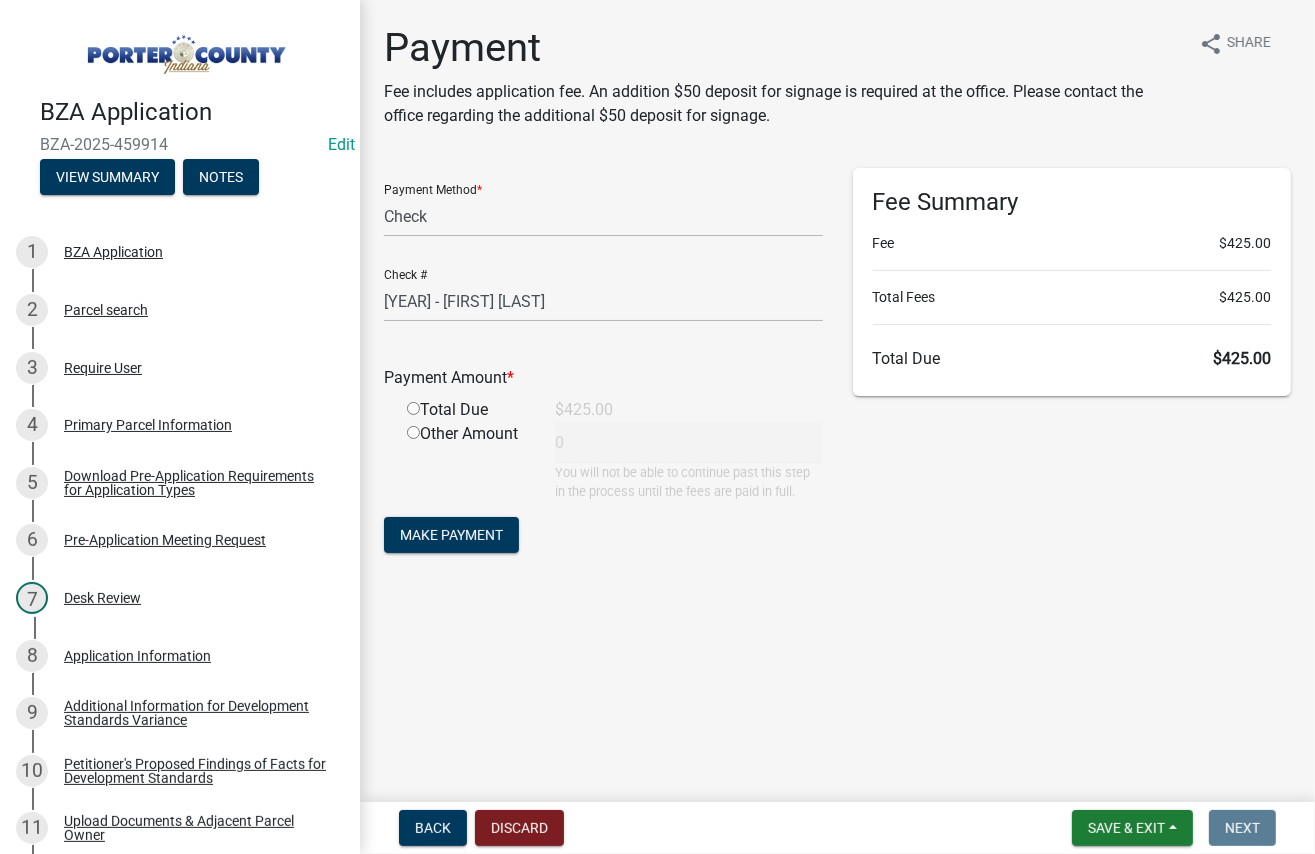 click 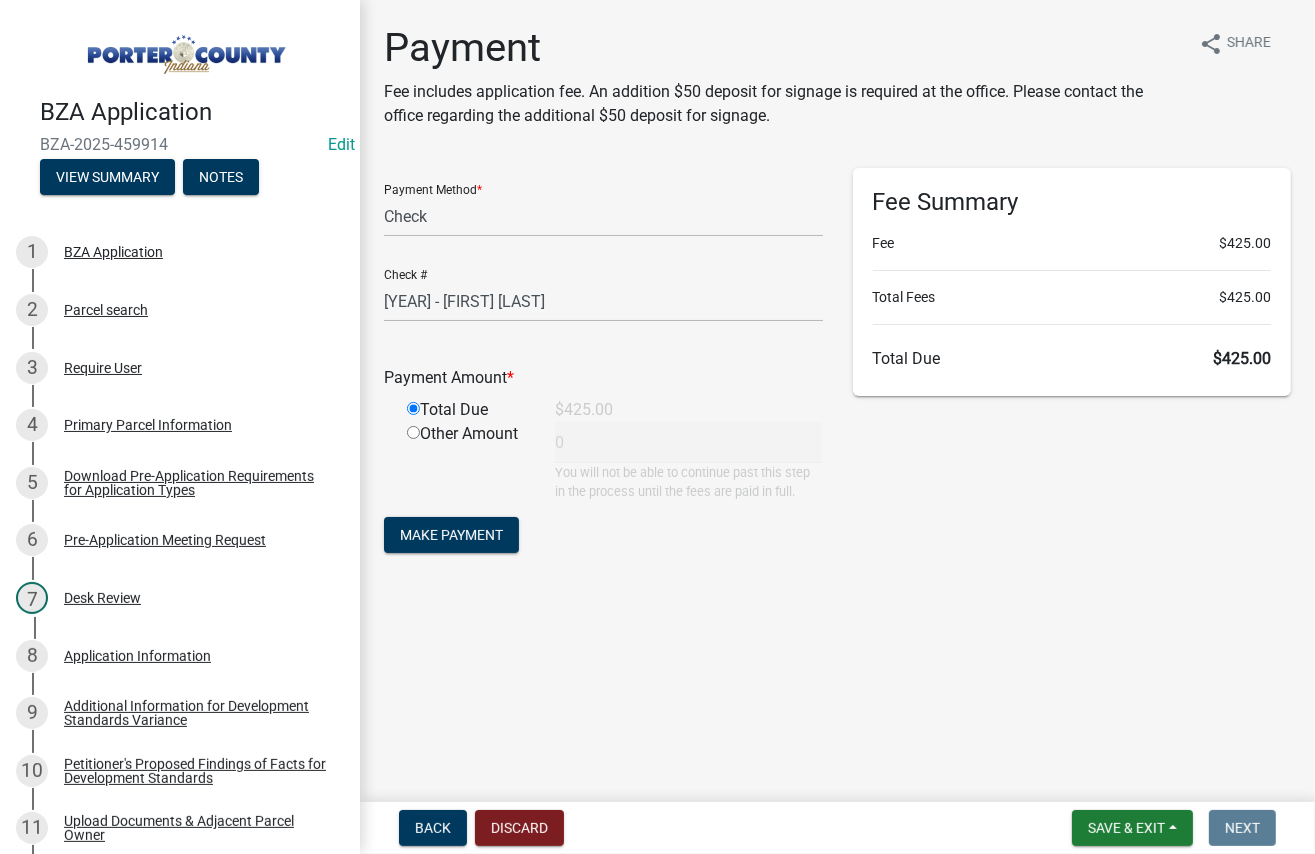 type on "425" 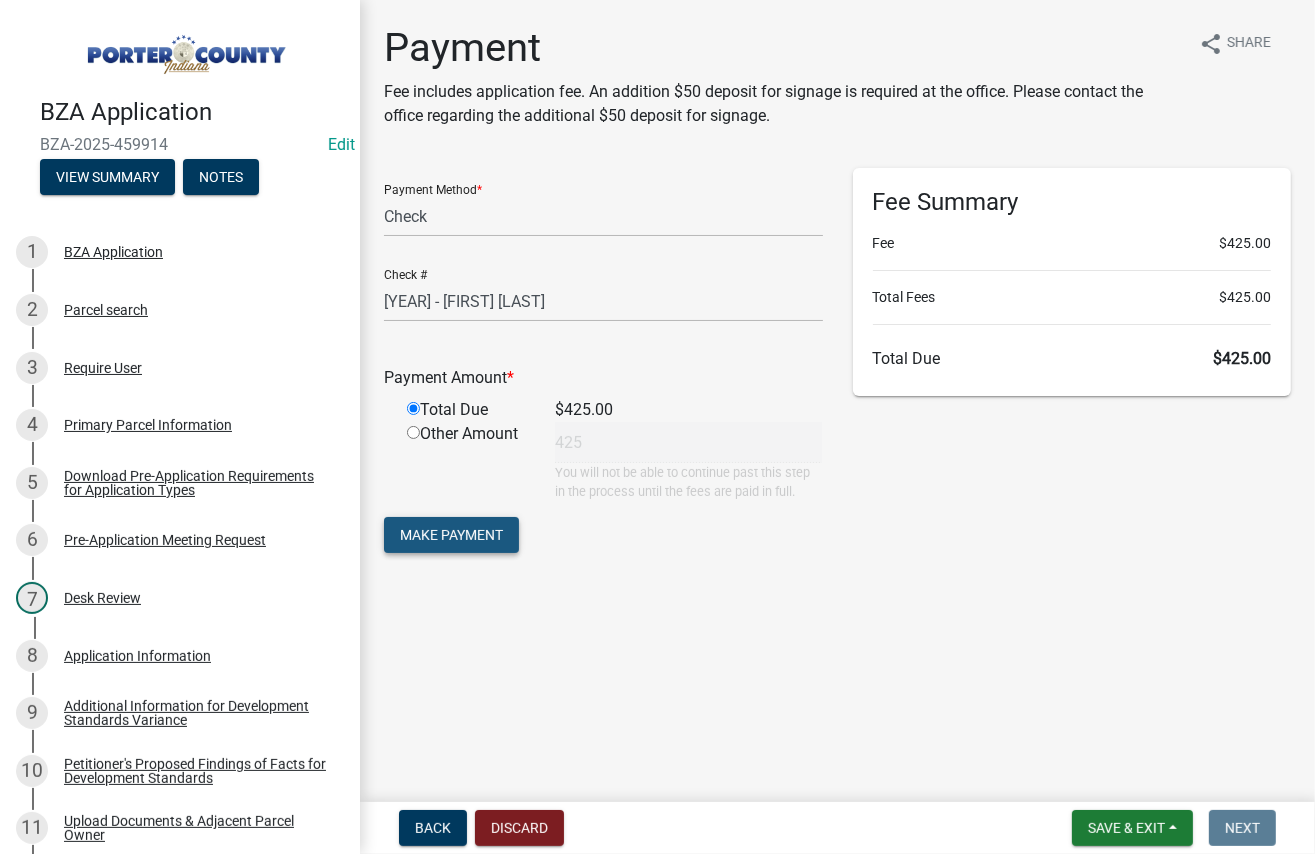 click on "Make Payment" 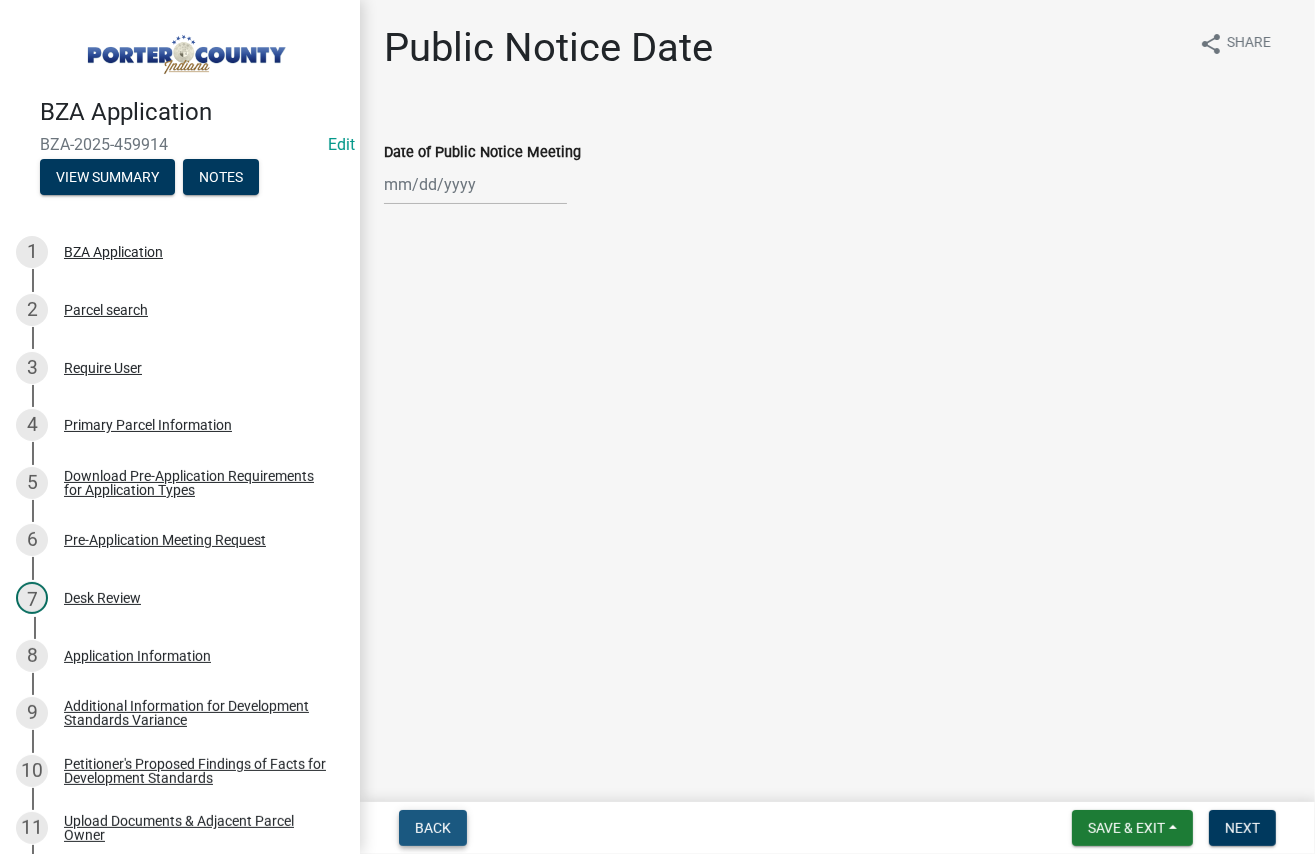 click on "Back" at bounding box center [433, 828] 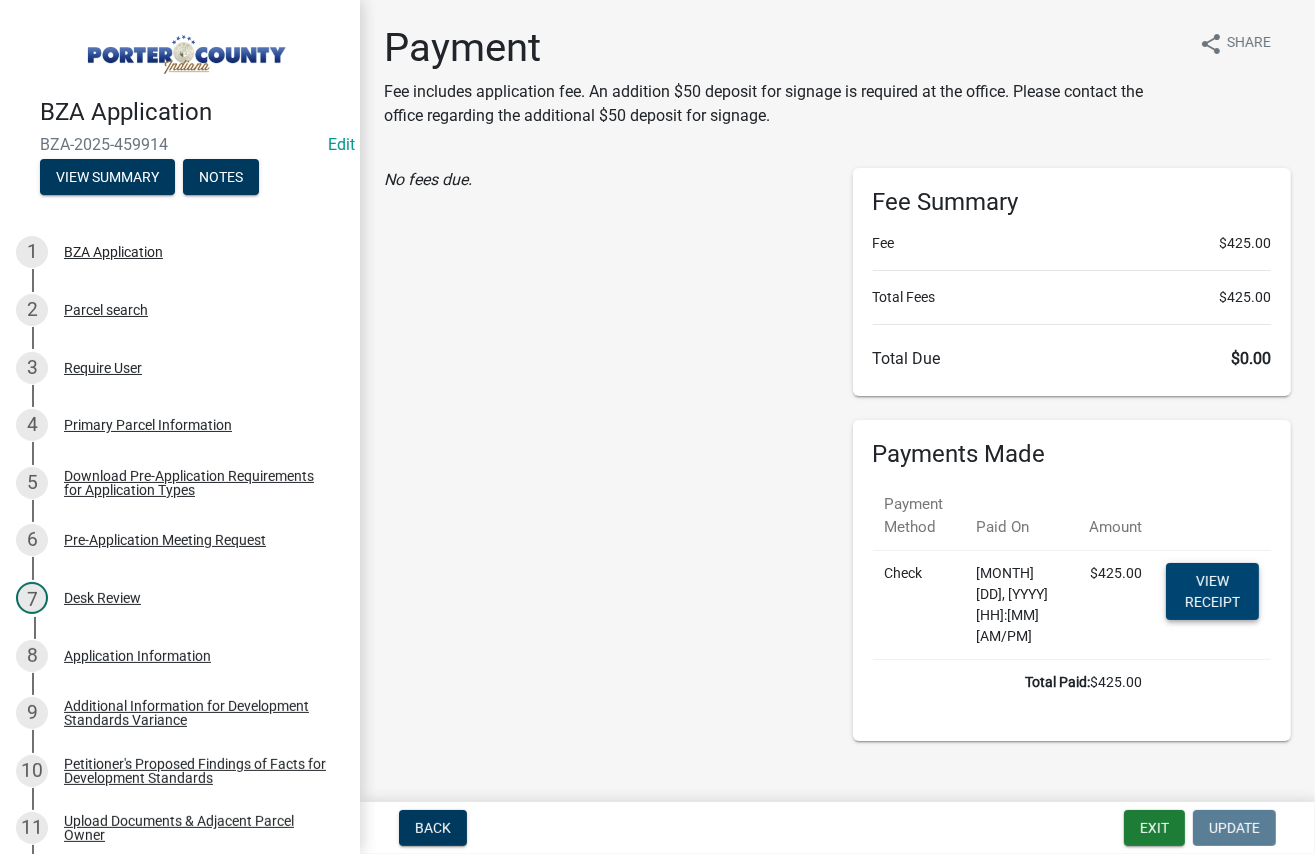 click on "View receipt" 